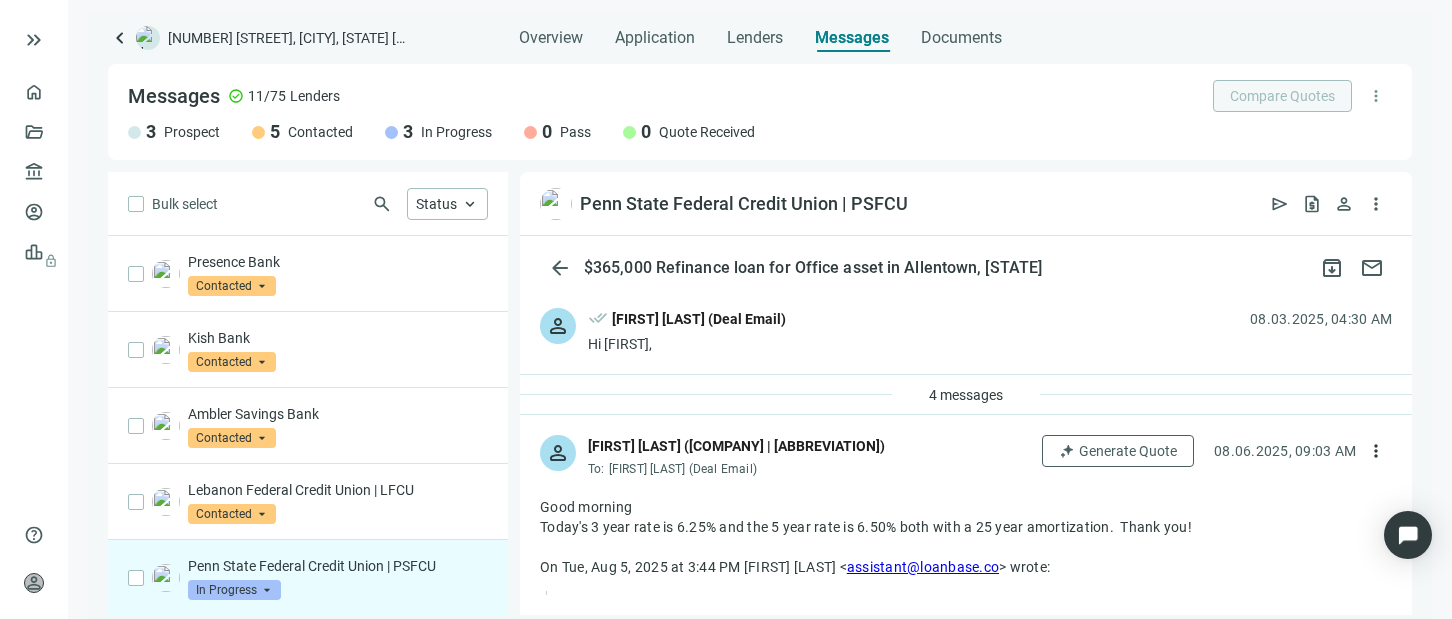 scroll, scrollTop: 0, scrollLeft: 0, axis: both 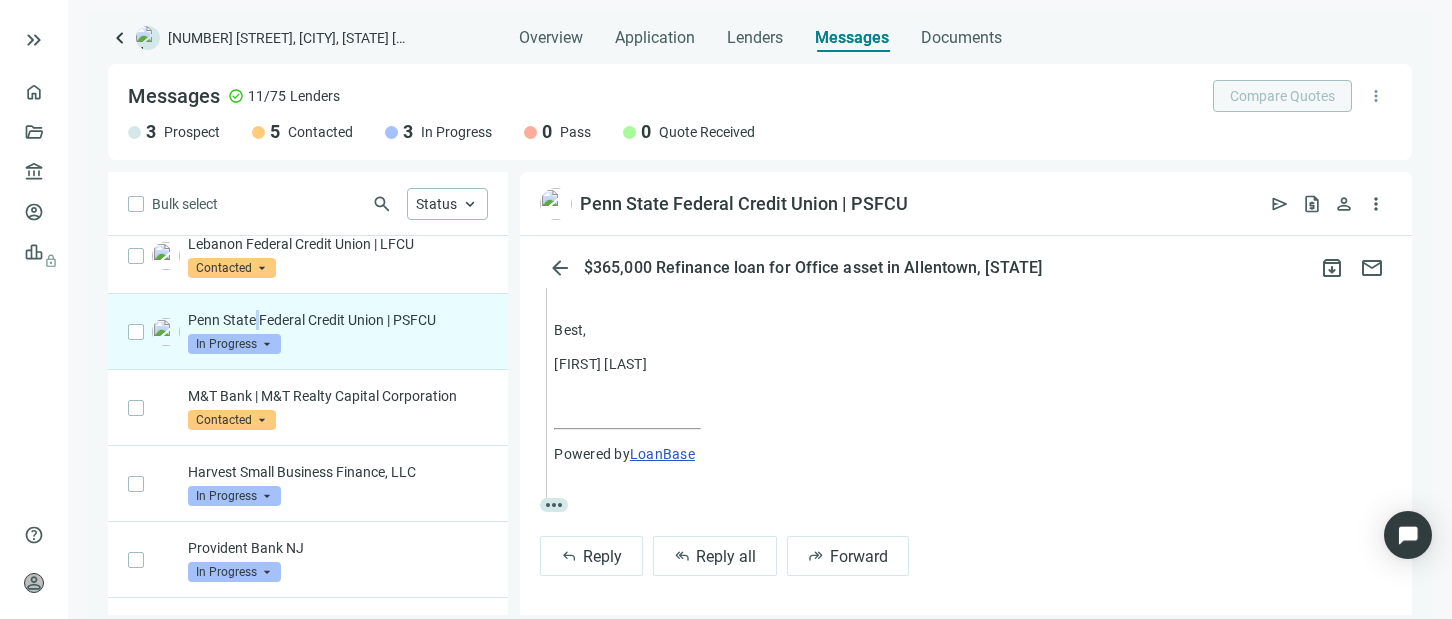click at bounding box center (148, 38) 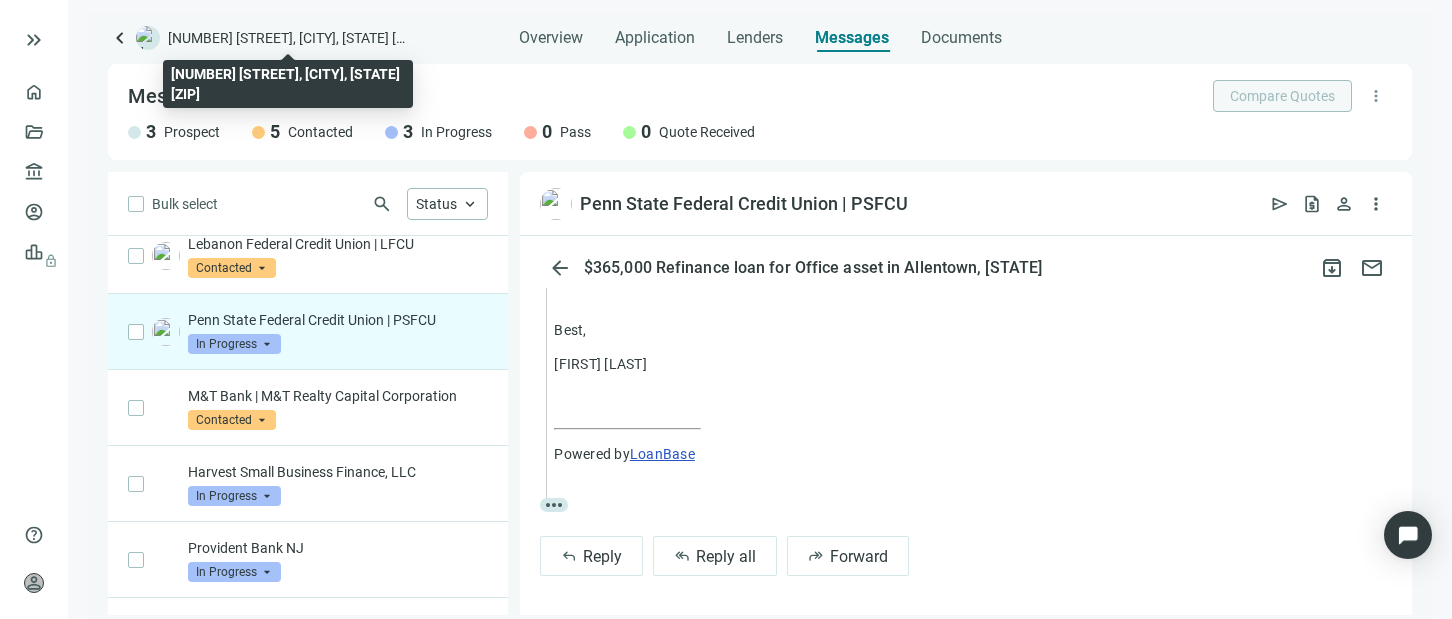 click on "[NUMBER] [STREET], [CITY], [STATE] [ZIP]" at bounding box center (288, 38) 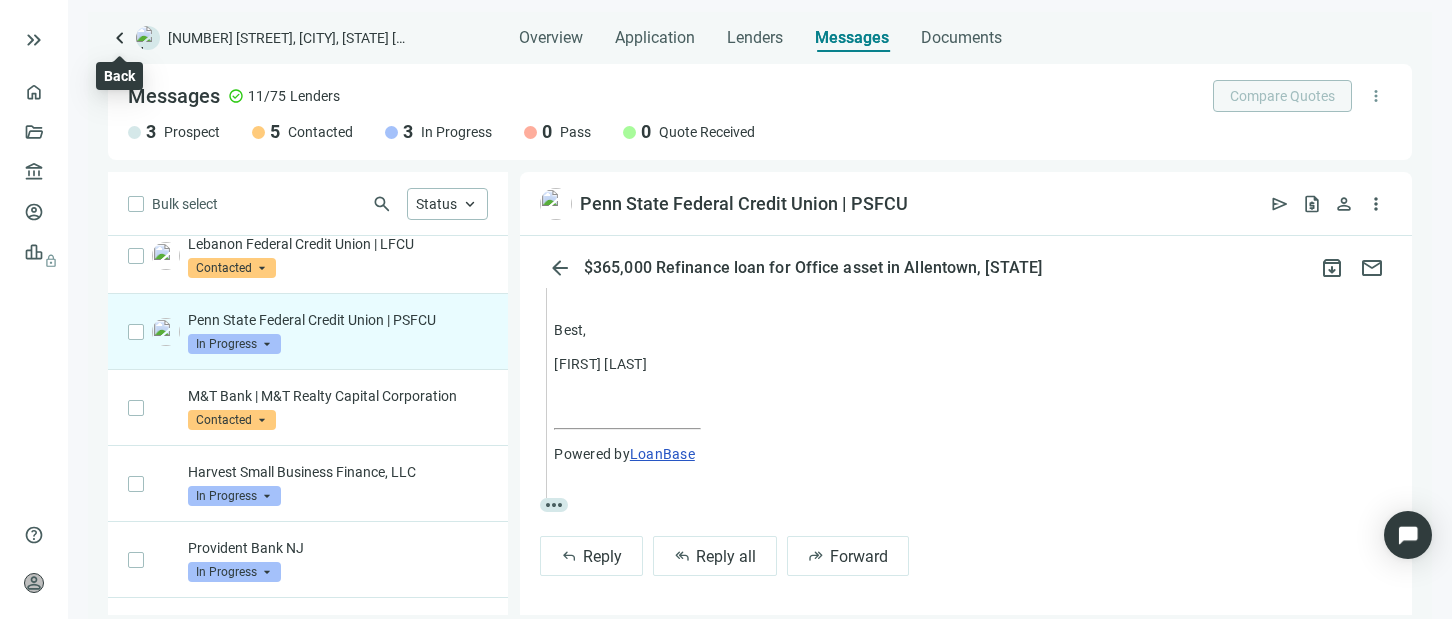 click on "keyboard_arrow_left" at bounding box center [120, 38] 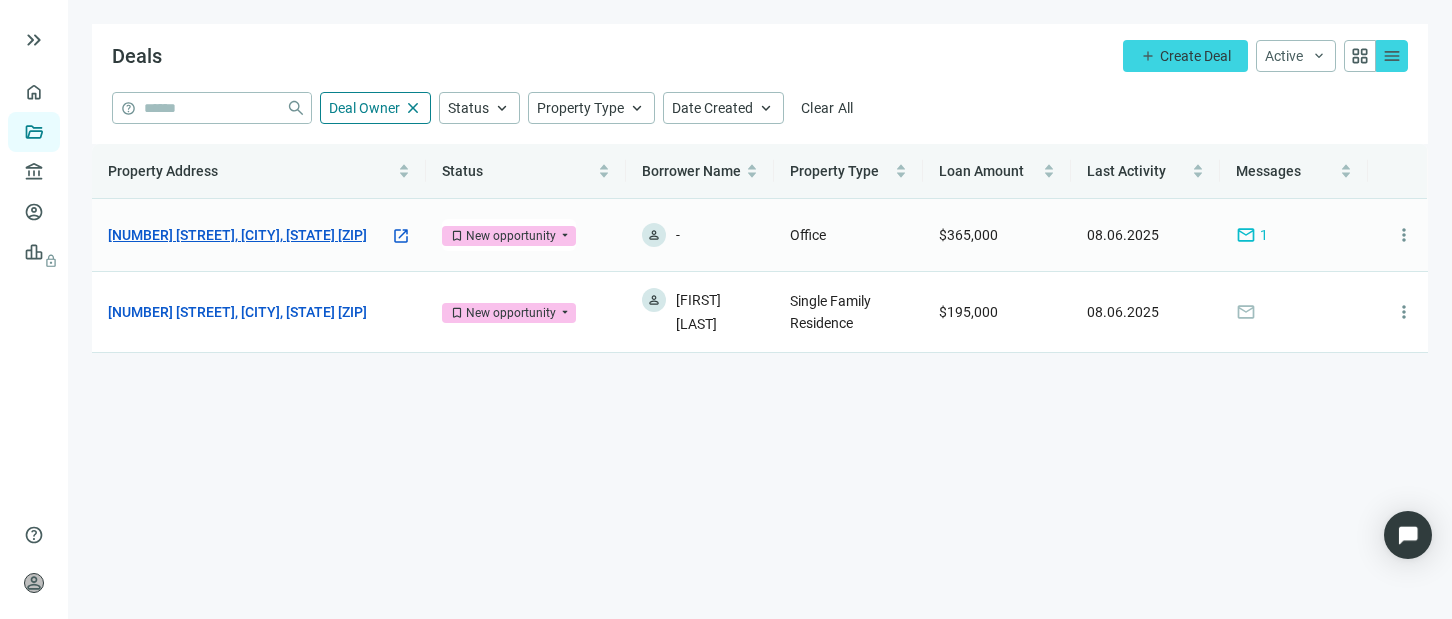 click on "[NUMBER] [STREET], [CITY], [STATE] [ZIP]" at bounding box center (237, 235) 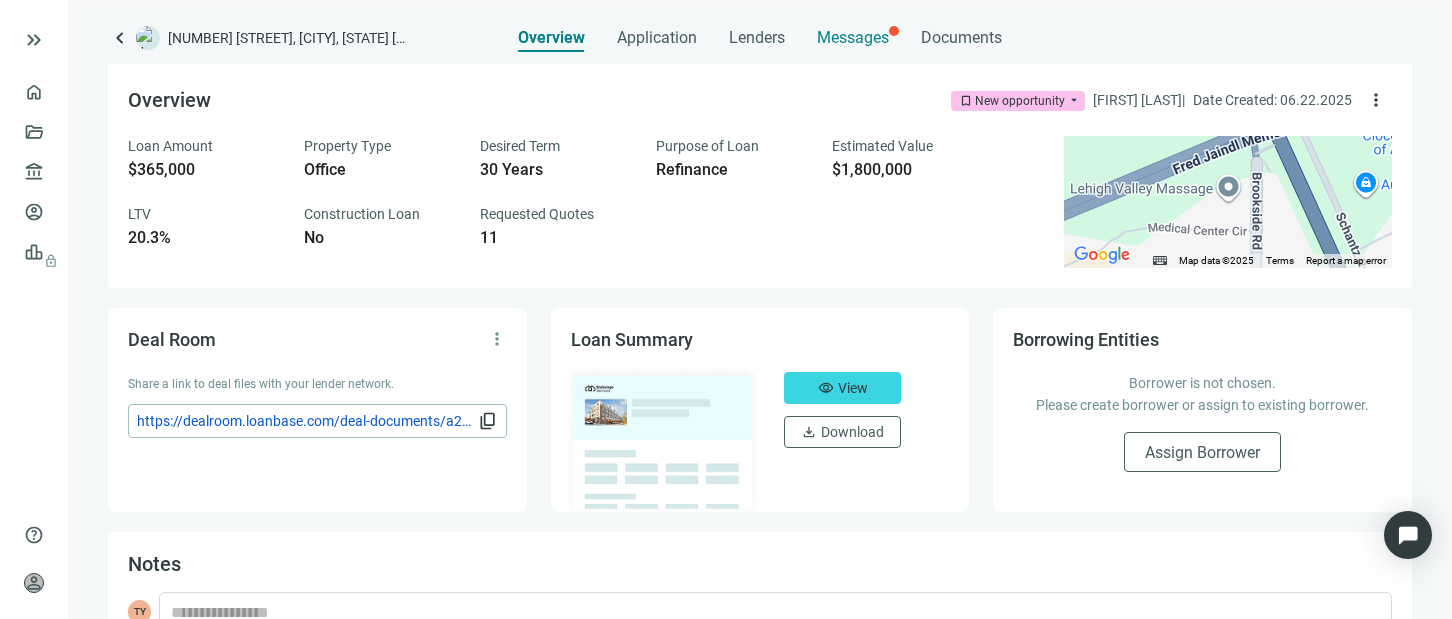 click on "Messages" at bounding box center (853, 32) 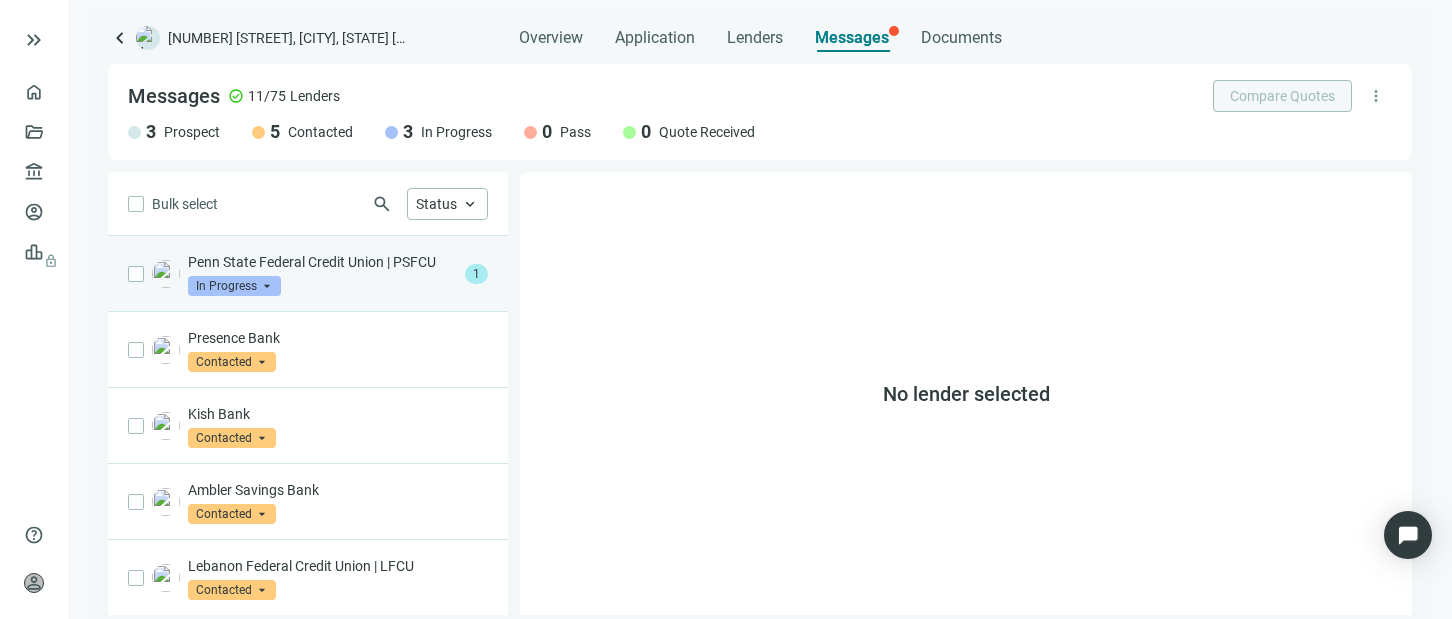 click on "1" at bounding box center (476, 274) 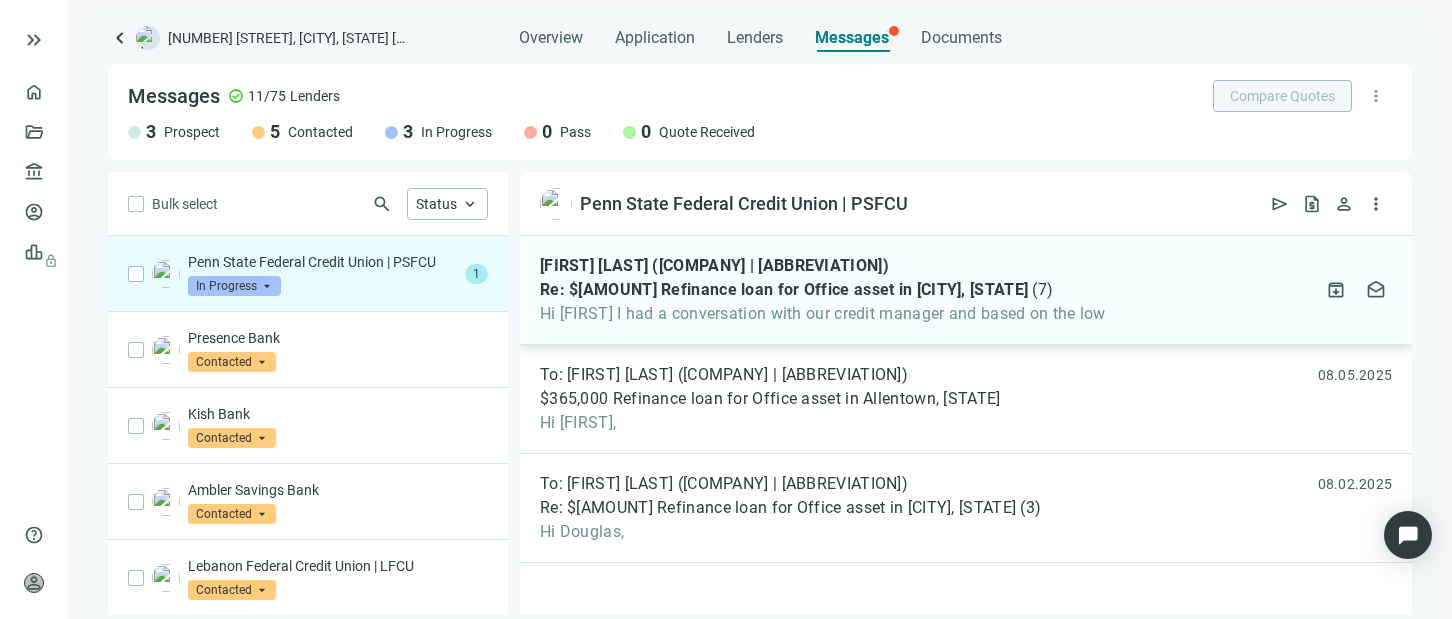 click on "Hi [FIRST] I had a conversation with our credit manager and based on the low" at bounding box center [823, 314] 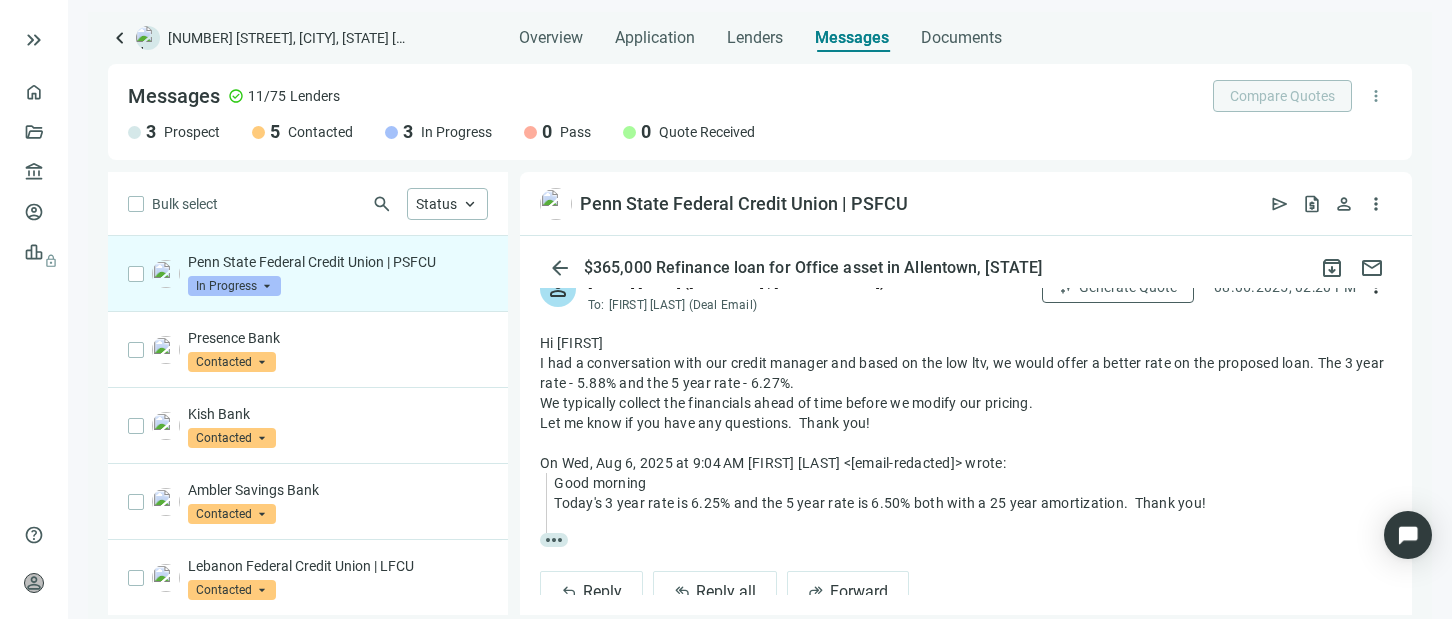 scroll, scrollTop: 200, scrollLeft: 0, axis: vertical 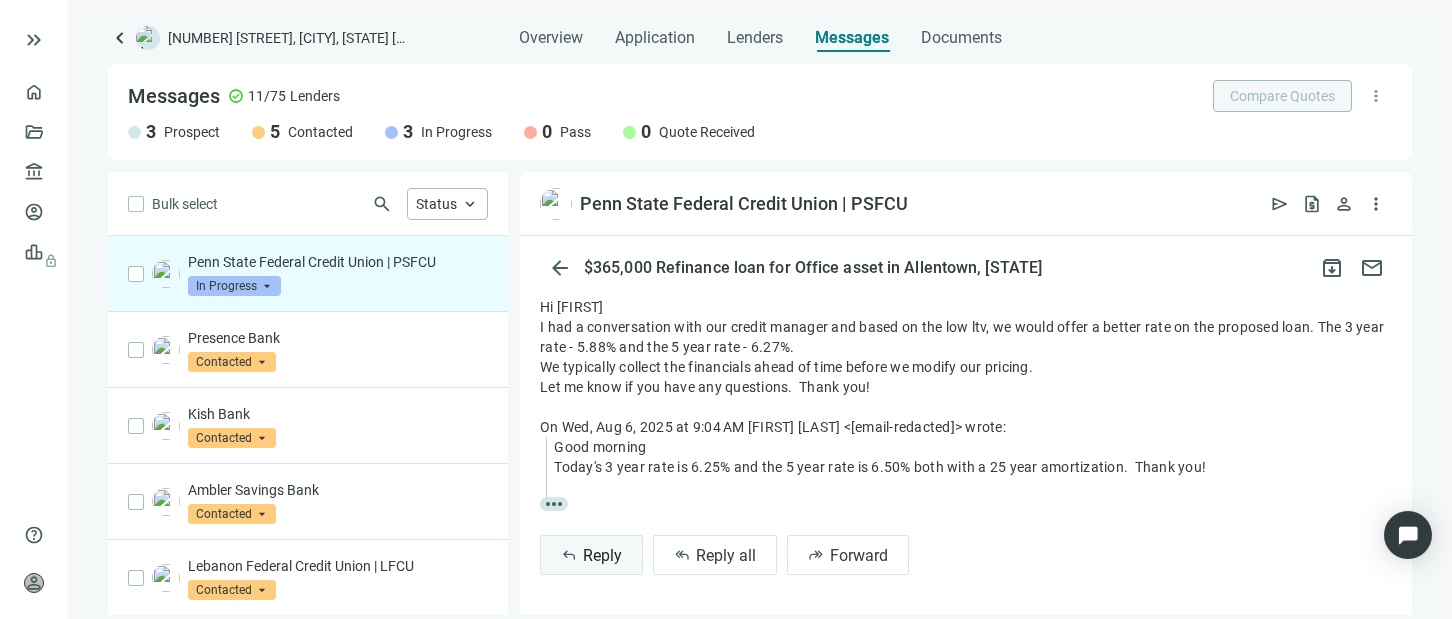 click on "Reply" at bounding box center [602, 555] 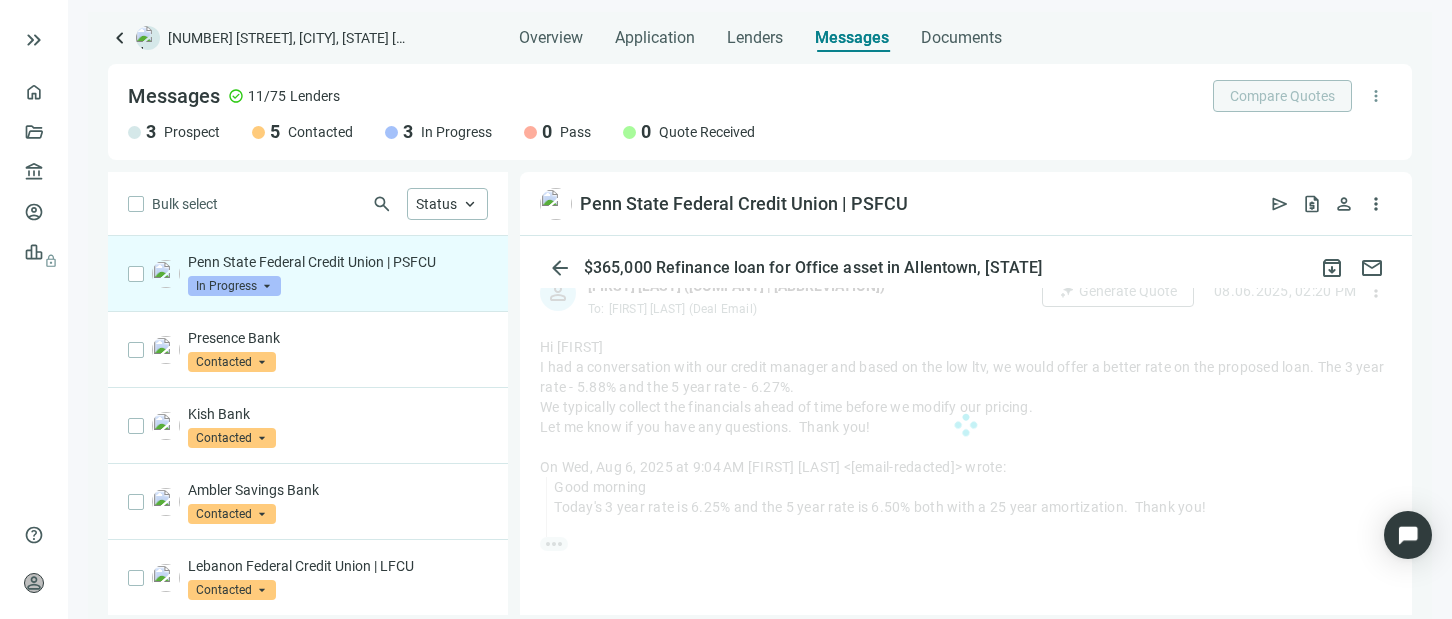 scroll, scrollTop: 200, scrollLeft: 0, axis: vertical 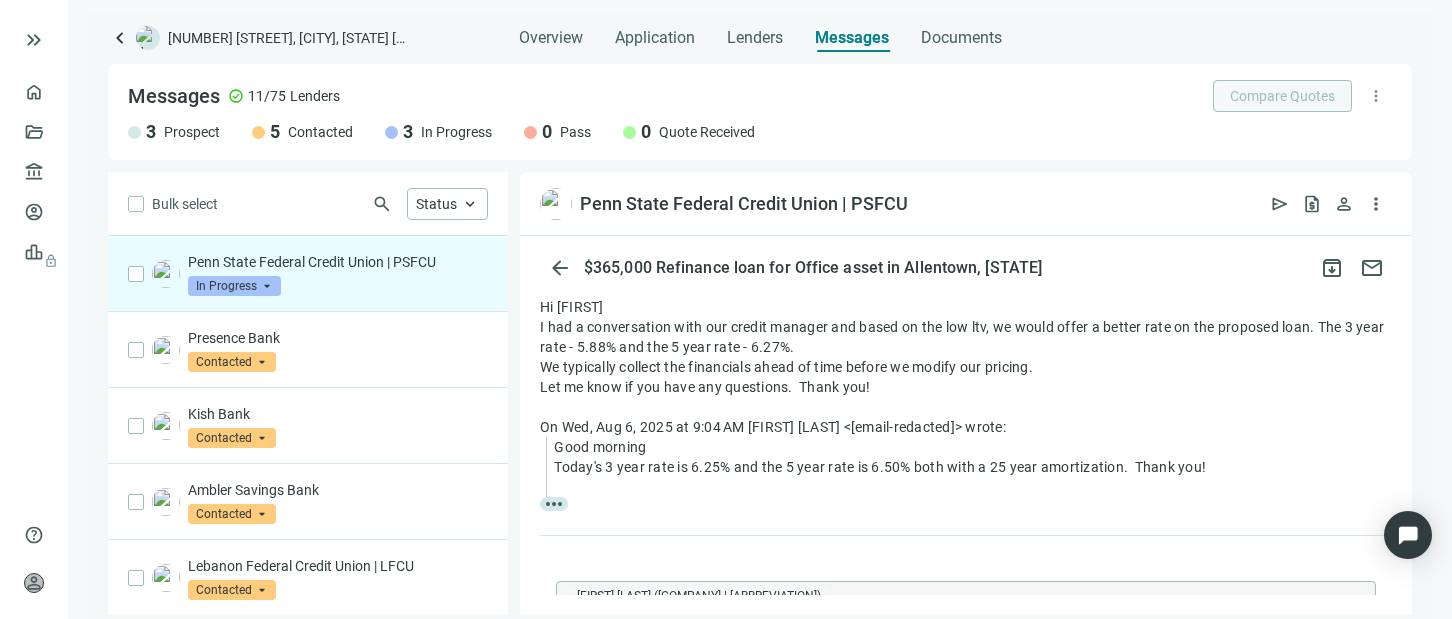 type on "**********" 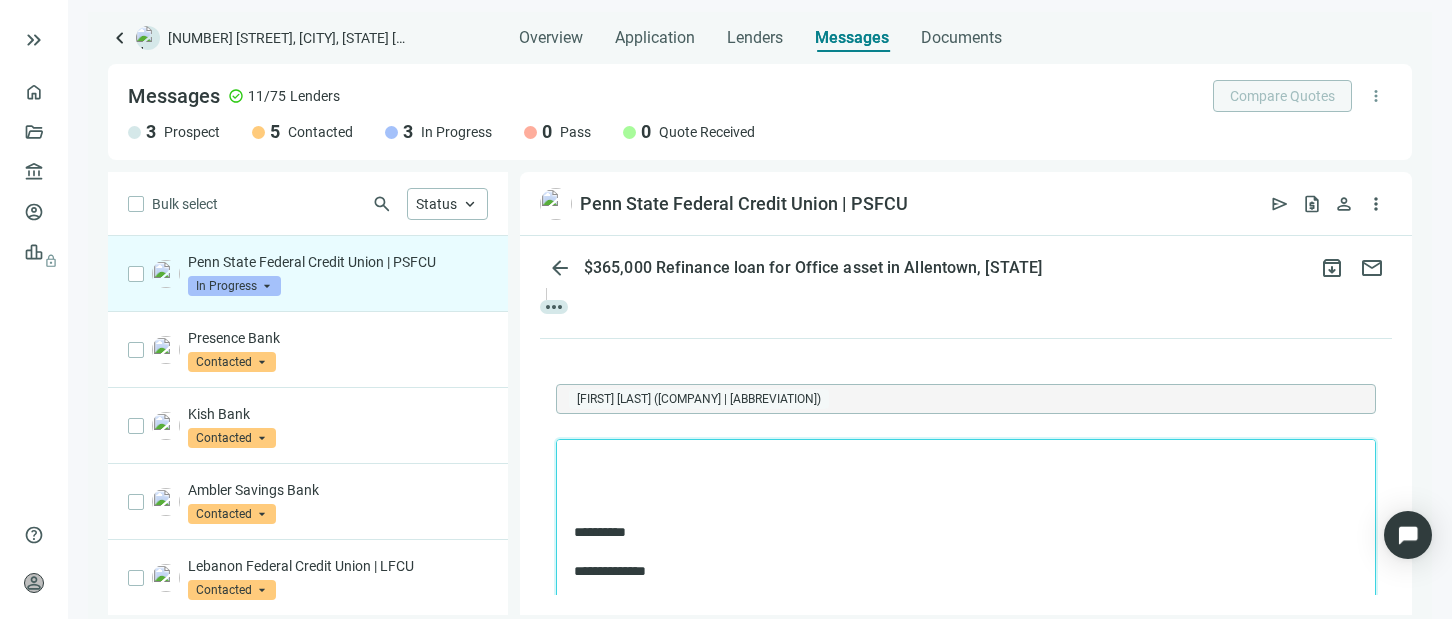 scroll, scrollTop: 400, scrollLeft: 0, axis: vertical 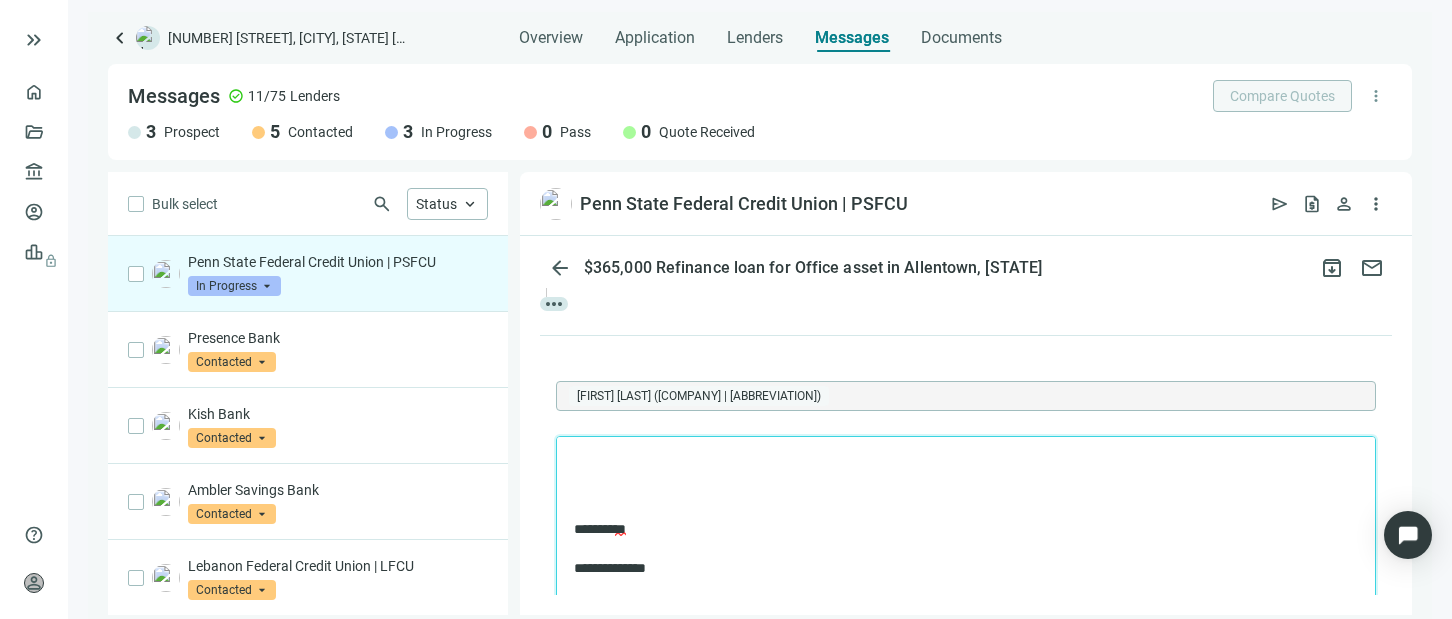 type 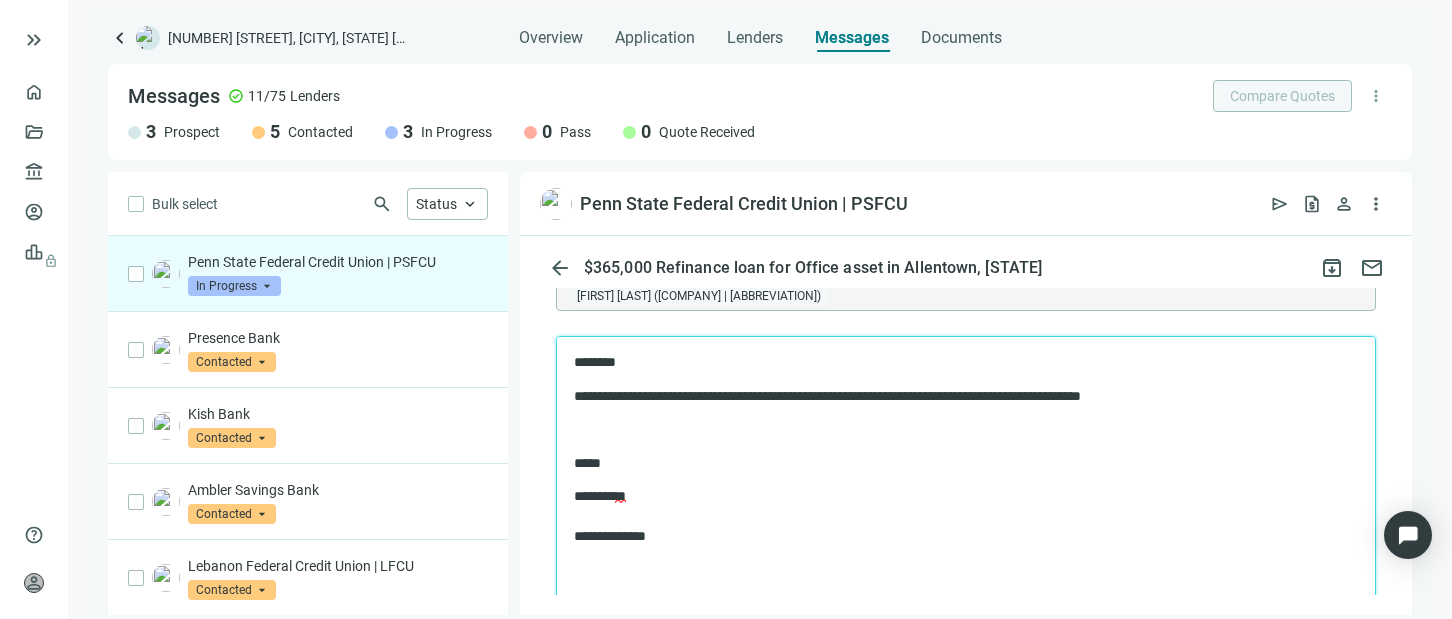 scroll, scrollTop: 600, scrollLeft: 0, axis: vertical 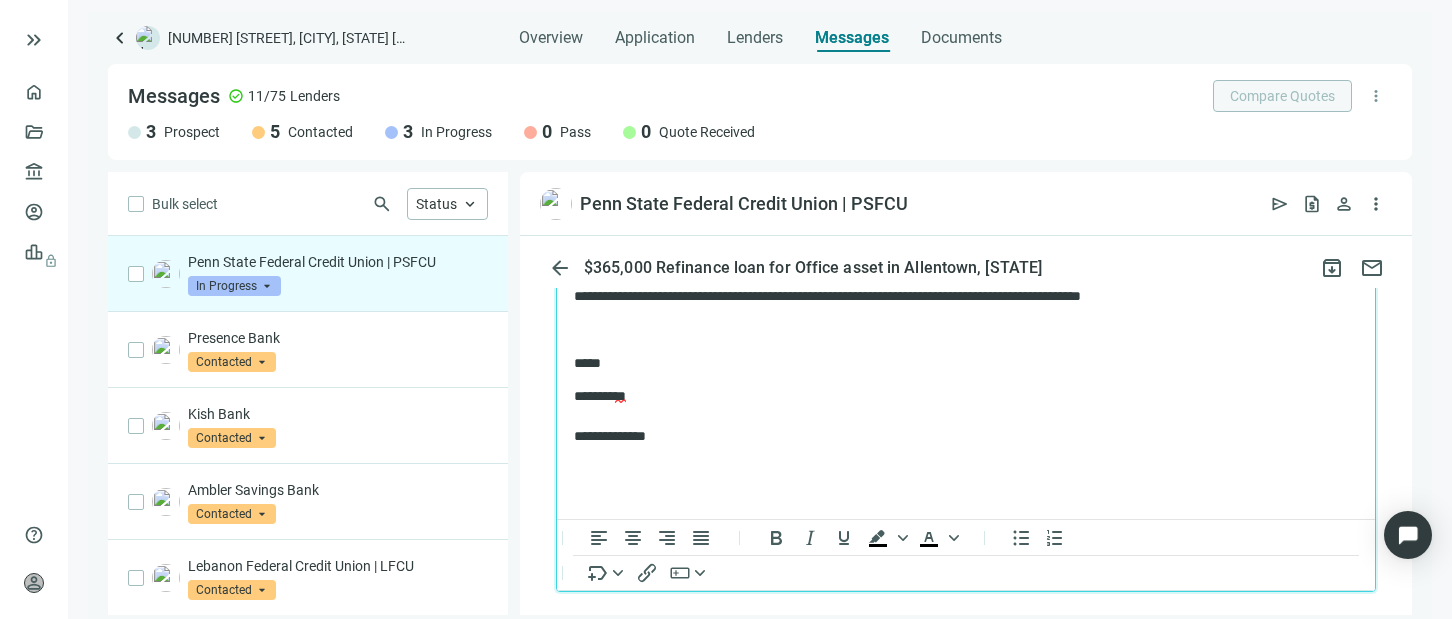 click on "**********" at bounding box center (956, 416) 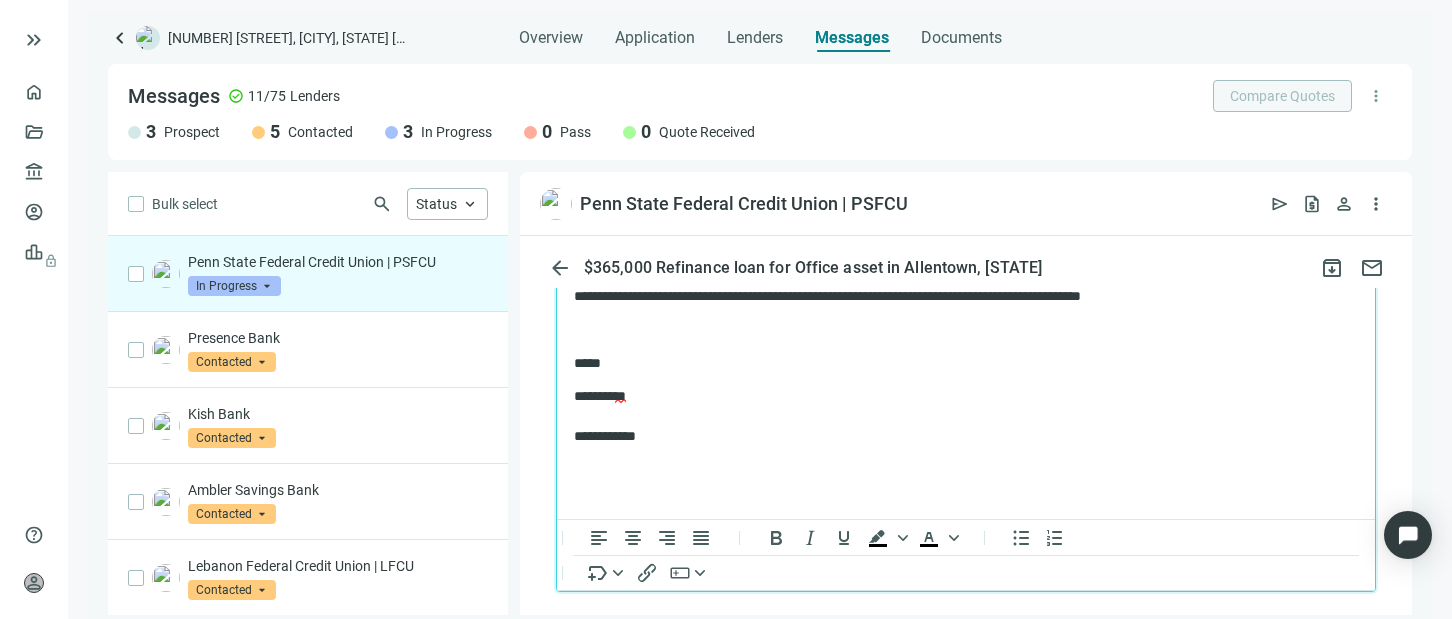 click on "**********" at bounding box center [956, 297] 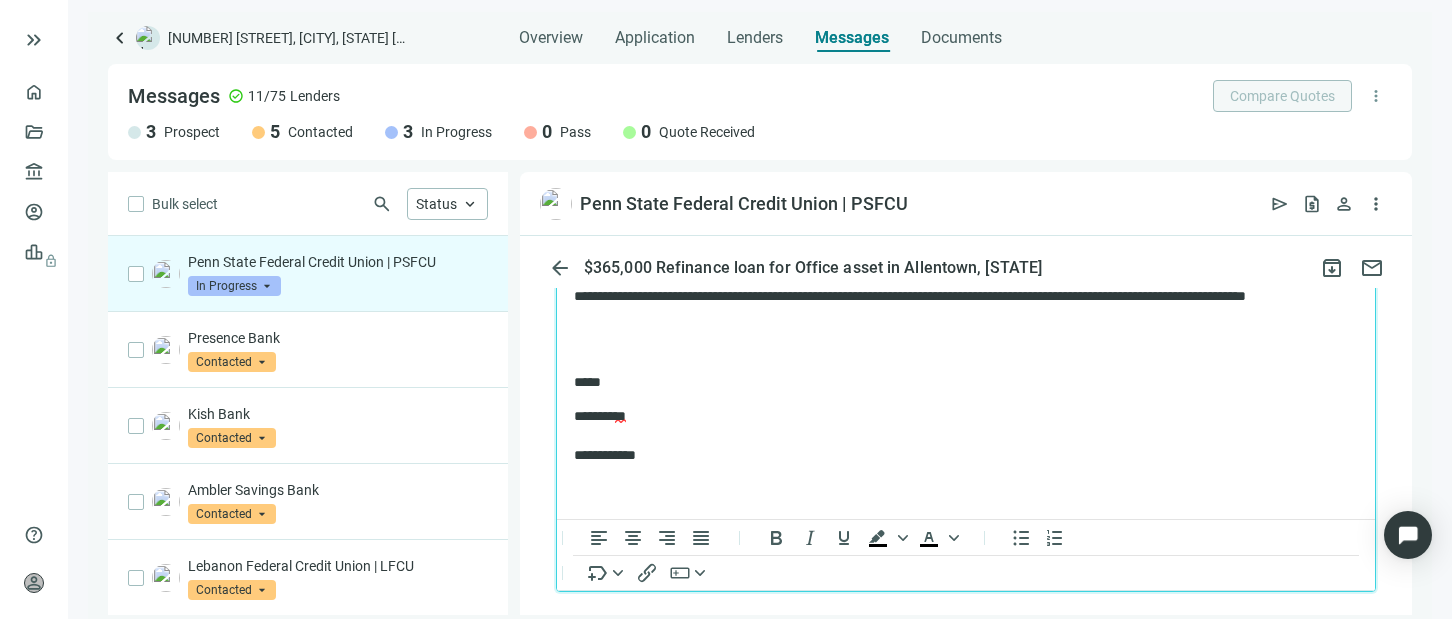 click on "**********" at bounding box center [956, 306] 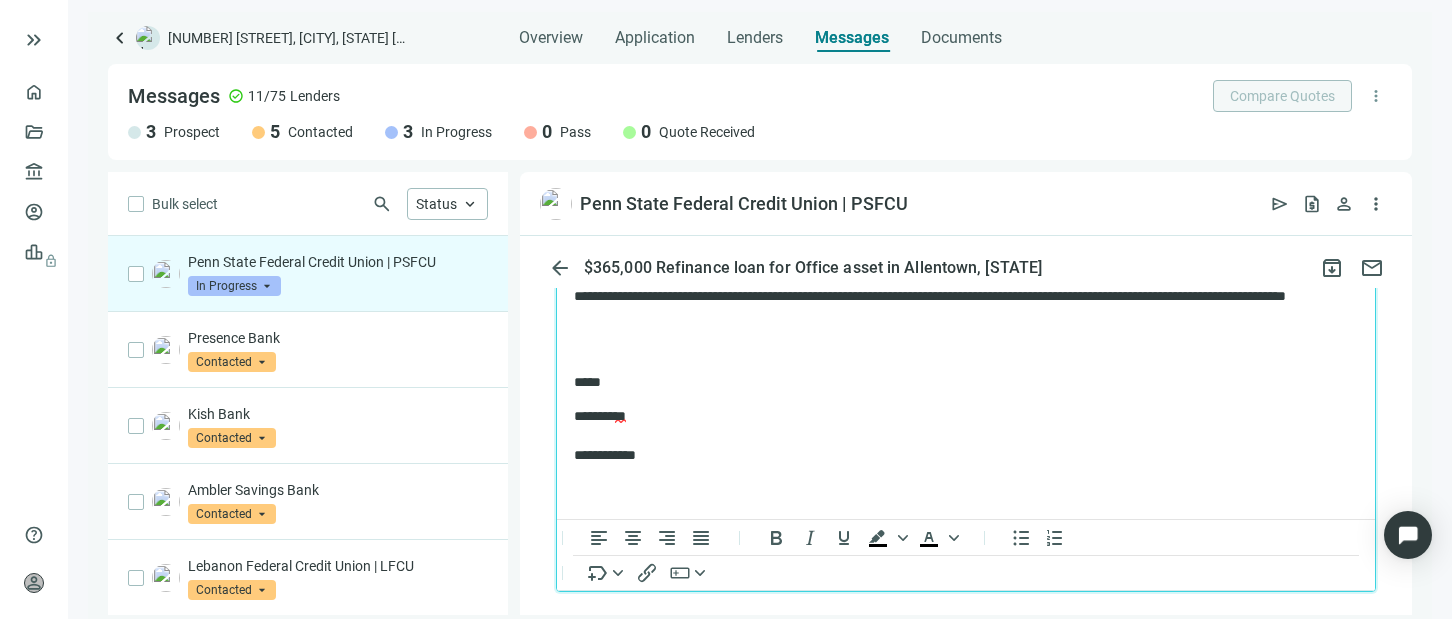 click on "**********" at bounding box center (966, 359) 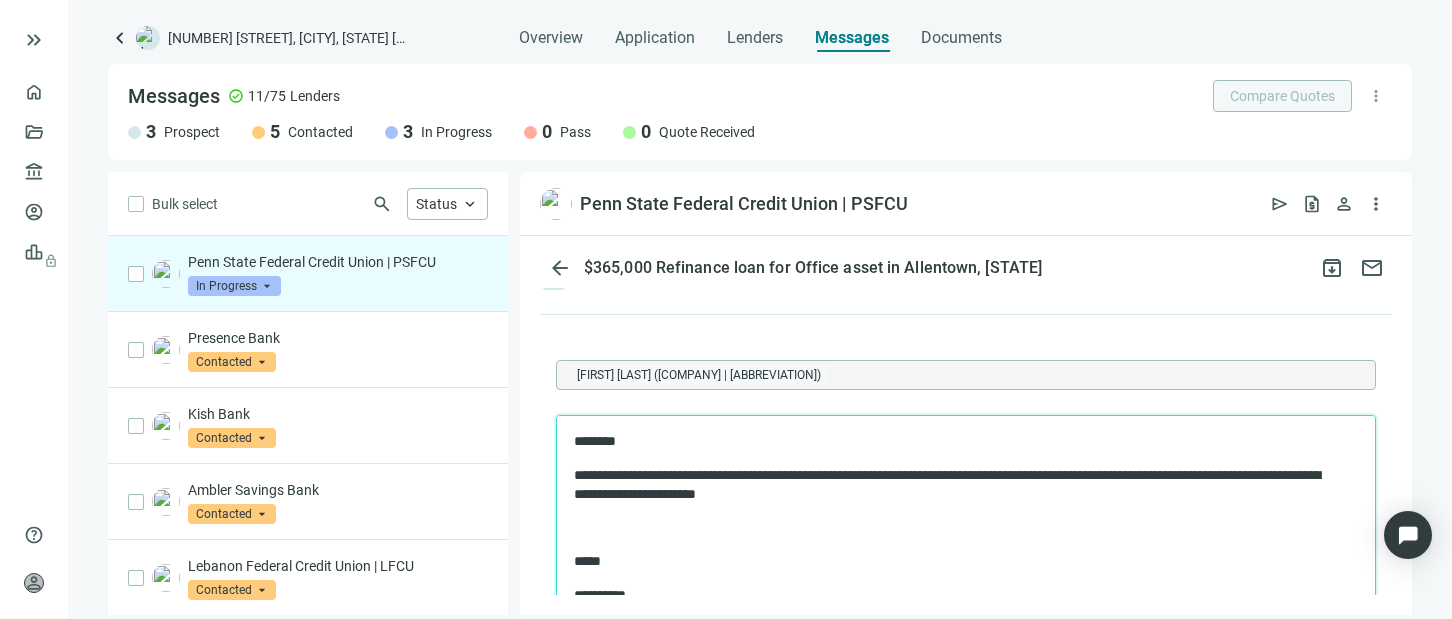 scroll, scrollTop: 400, scrollLeft: 0, axis: vertical 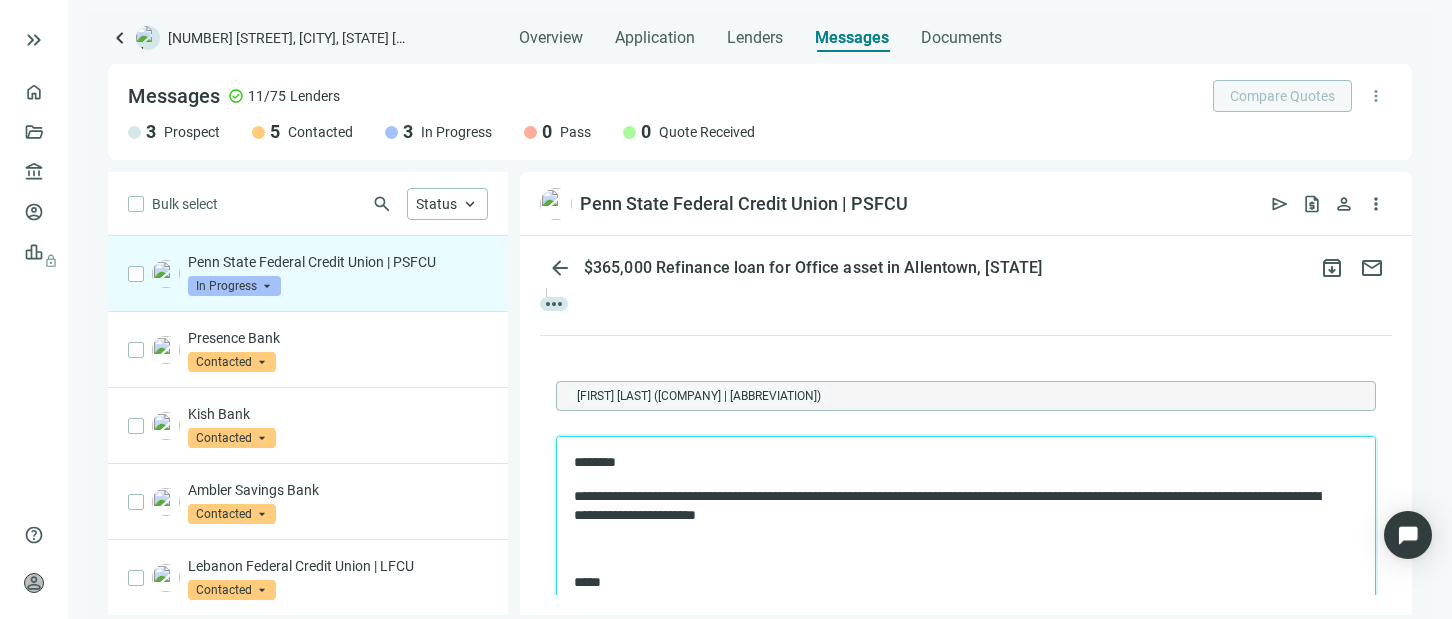click on "**********" at bounding box center (956, 506) 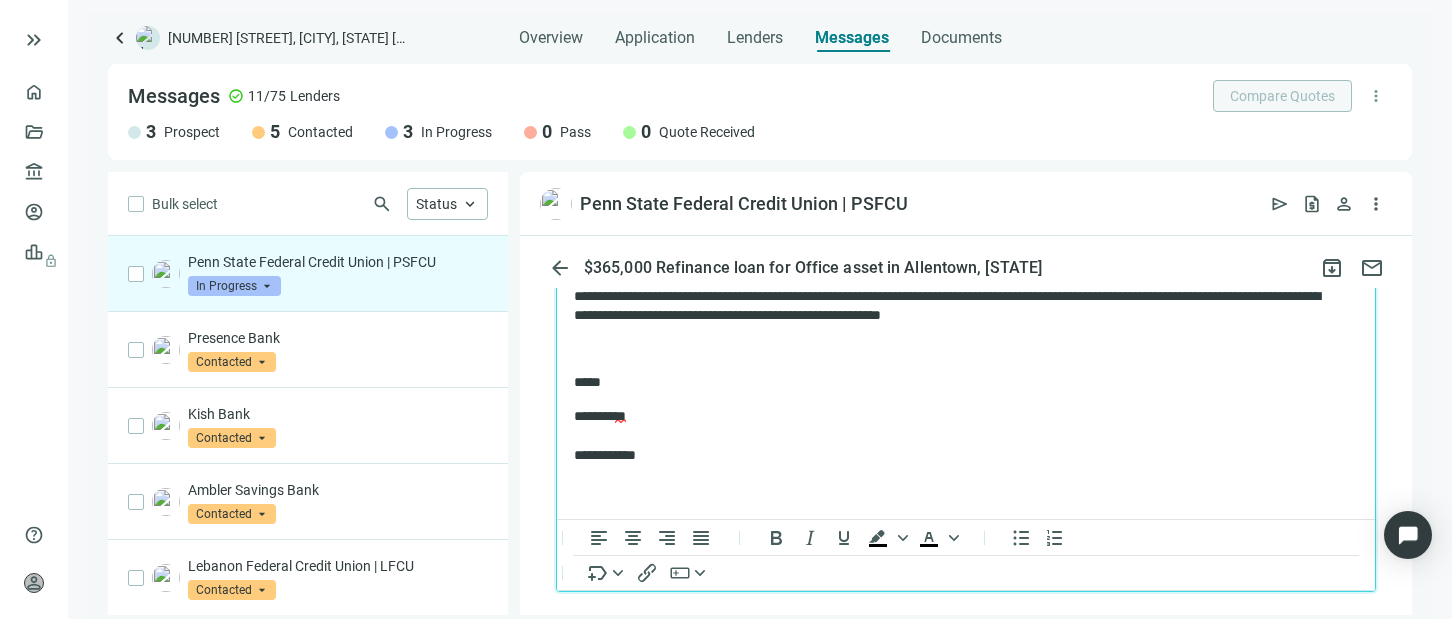 scroll, scrollTop: 696, scrollLeft: 0, axis: vertical 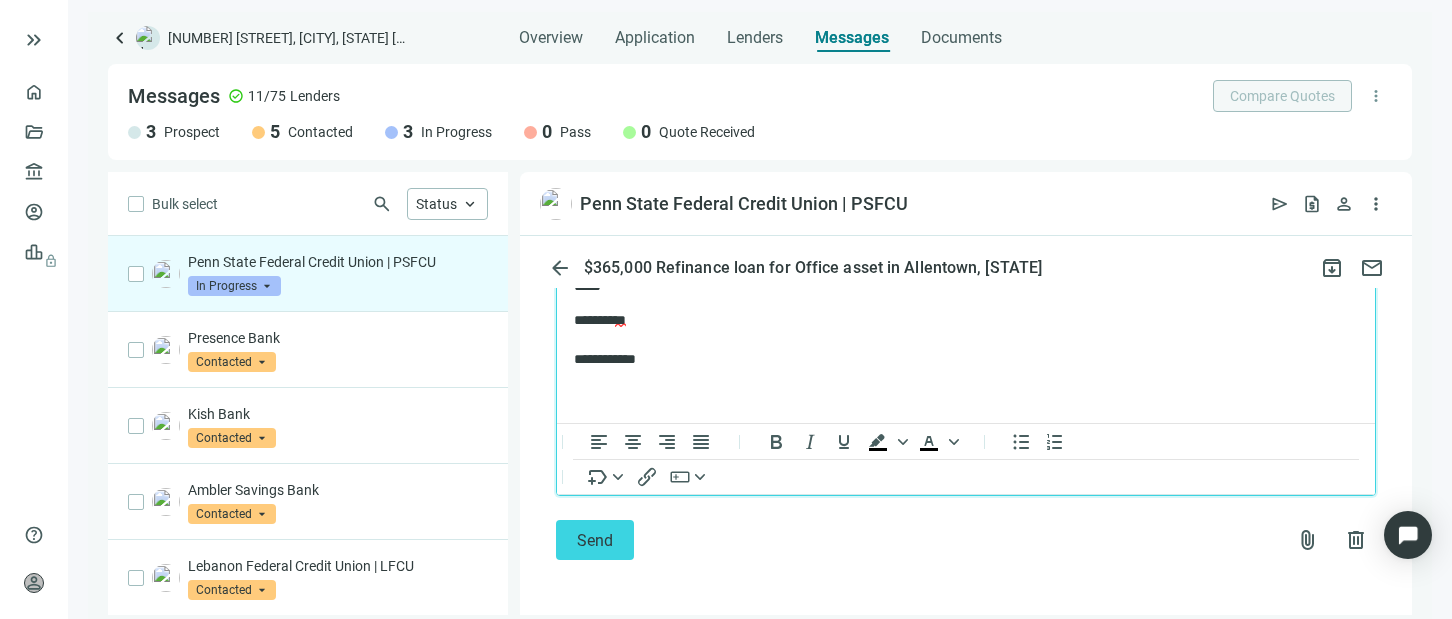 click on "**********" at bounding box center (956, 340) 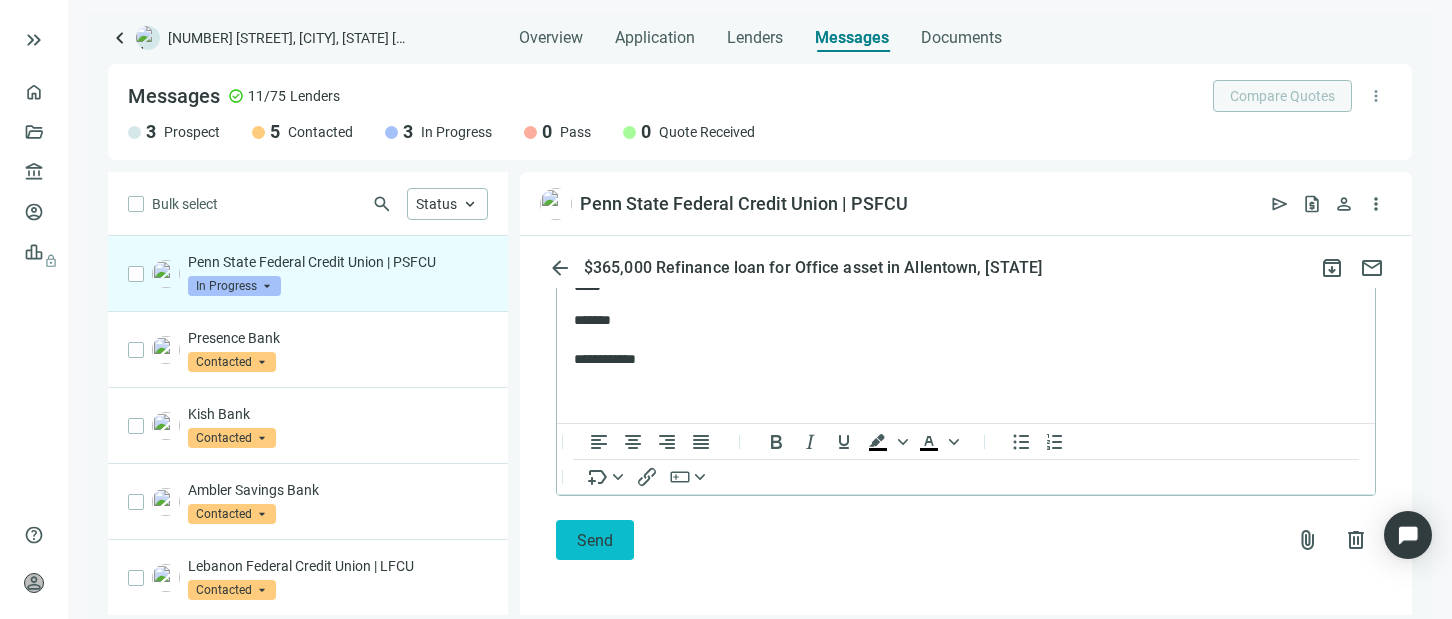 click on "Send" at bounding box center [595, 540] 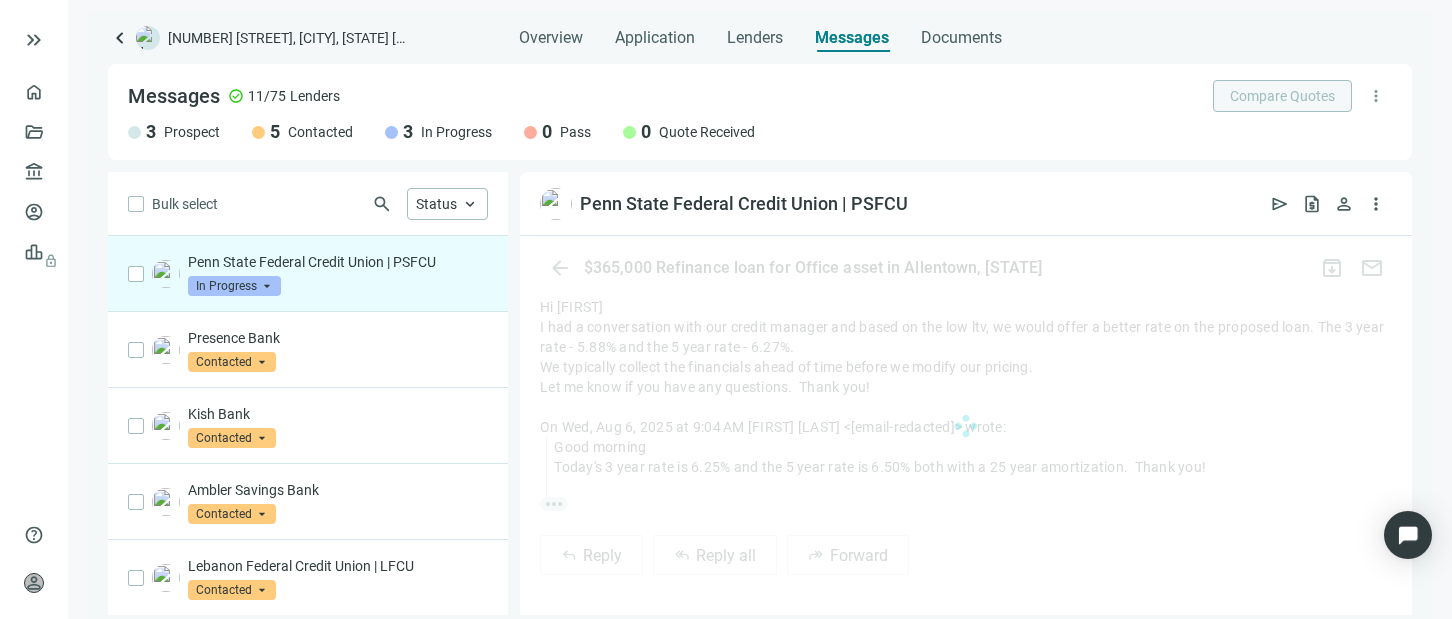 scroll, scrollTop: 674, scrollLeft: 0, axis: vertical 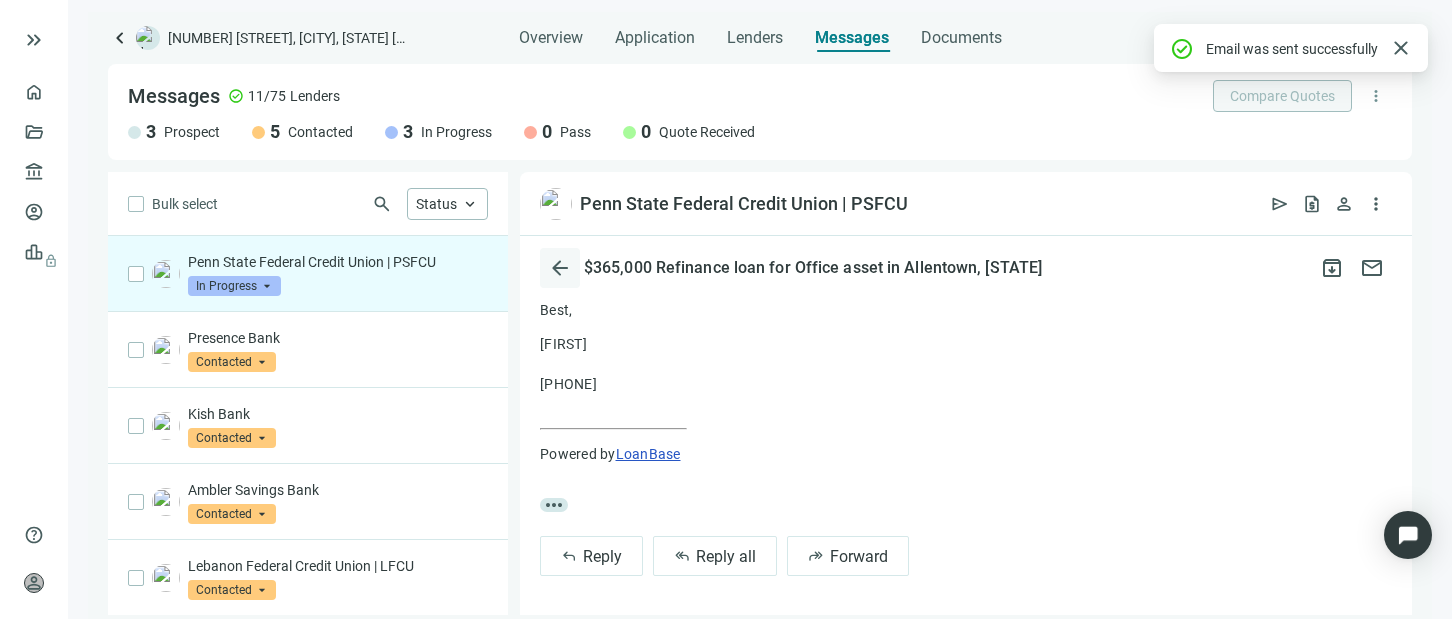 click on "arrow_back" at bounding box center [560, 268] 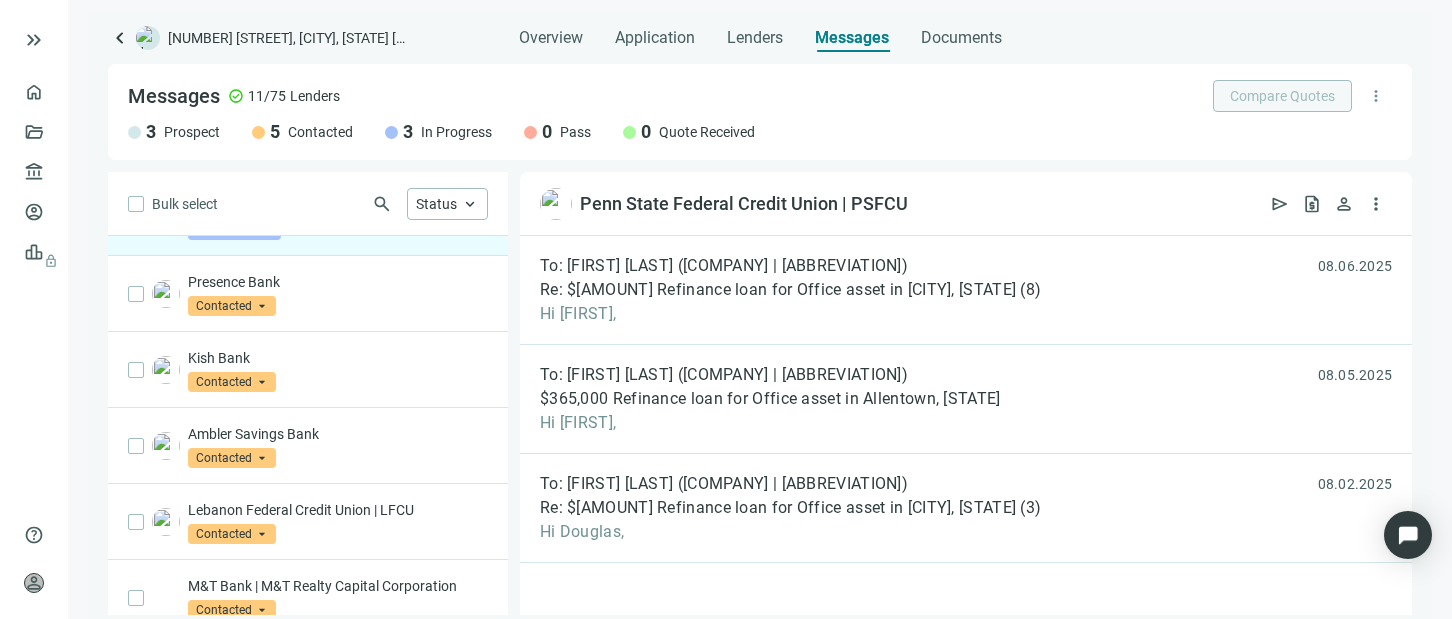 scroll, scrollTop: 55, scrollLeft: 0, axis: vertical 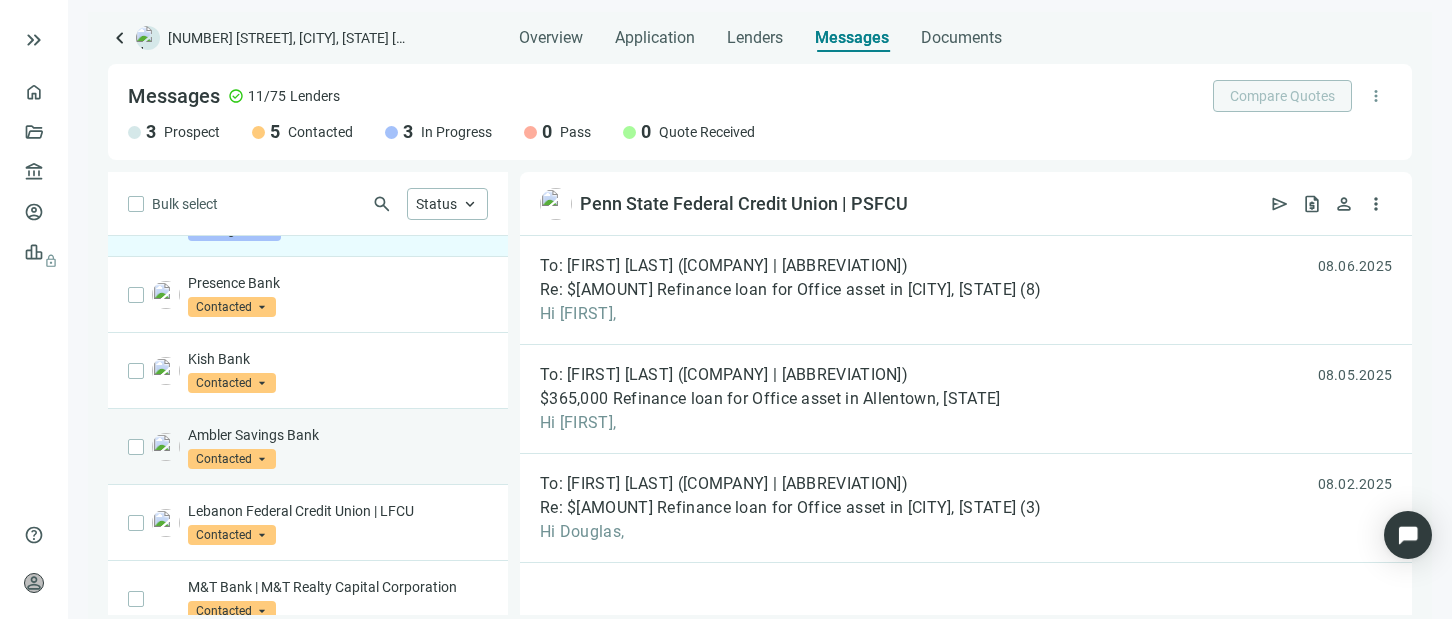 click on "Ambler Savings Bank" at bounding box center (338, 435) 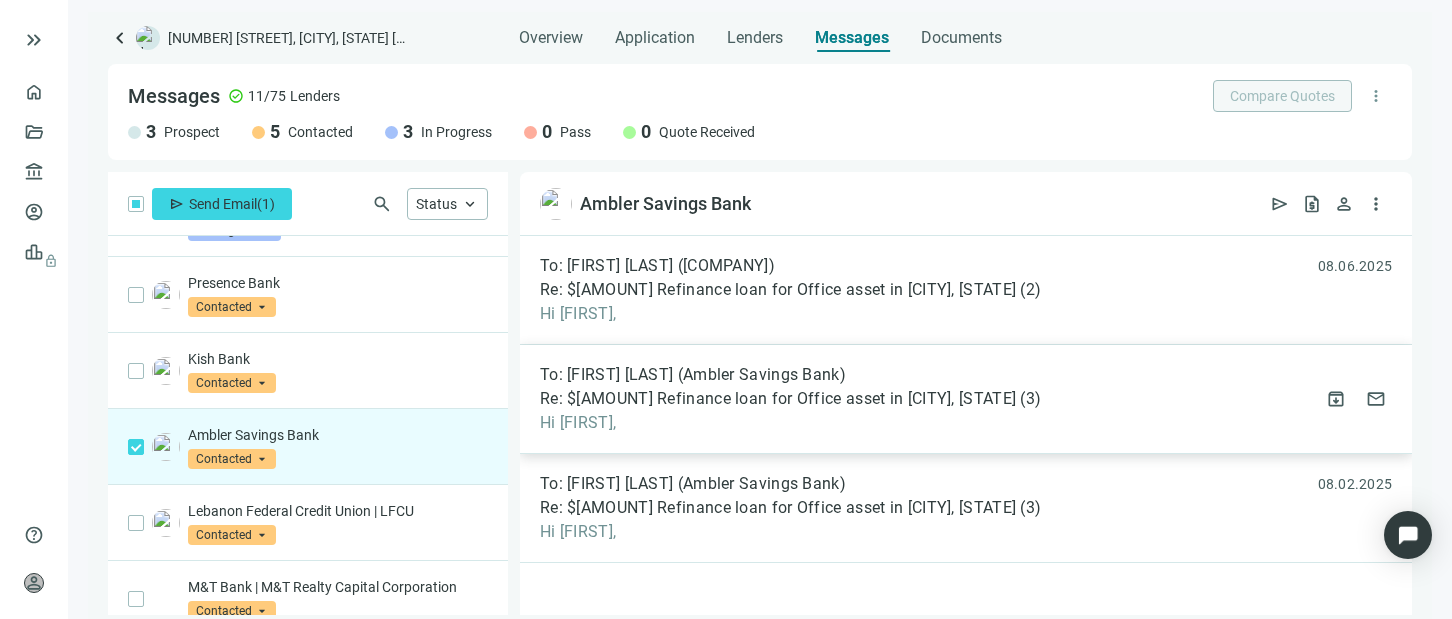 click on "To: [FIRST] [LAST] ([COMPANY]) Re: $[AMOUNT] Refinance loan for Office asset in [CITY], [STATE] ( 3 ) Hi [FIRST]," at bounding box center (790, 399) 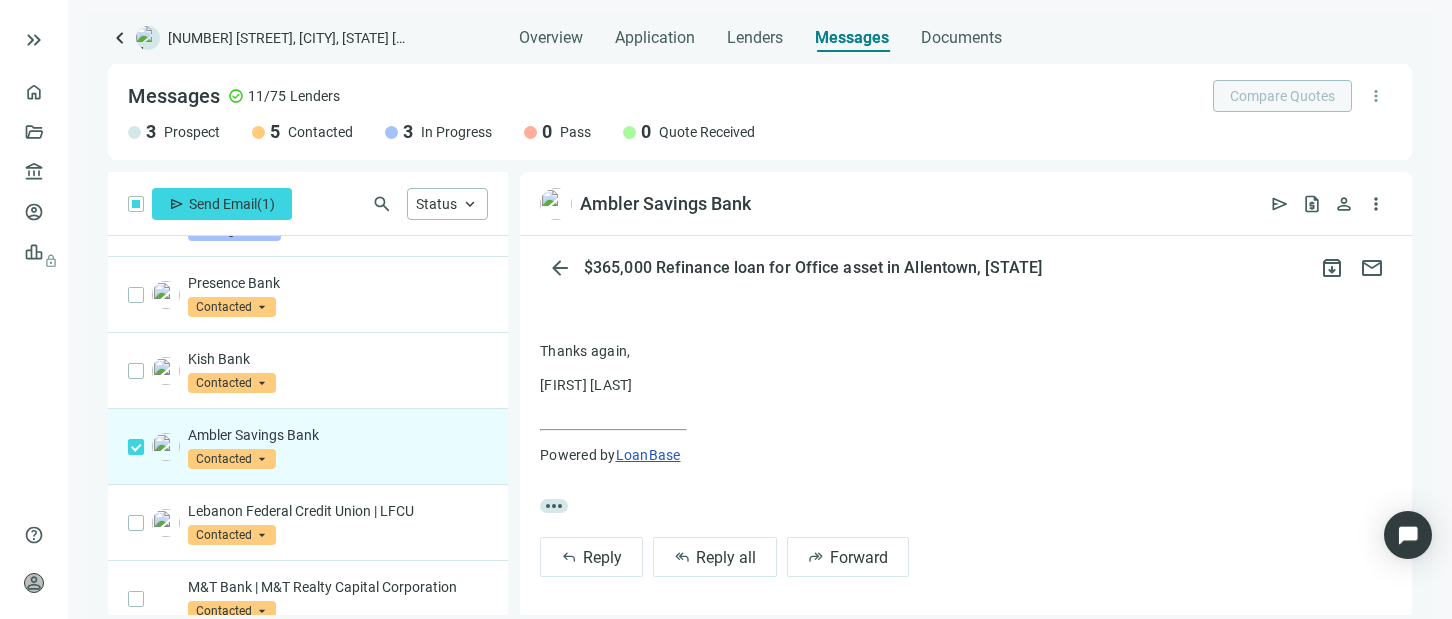 scroll, scrollTop: 347, scrollLeft: 0, axis: vertical 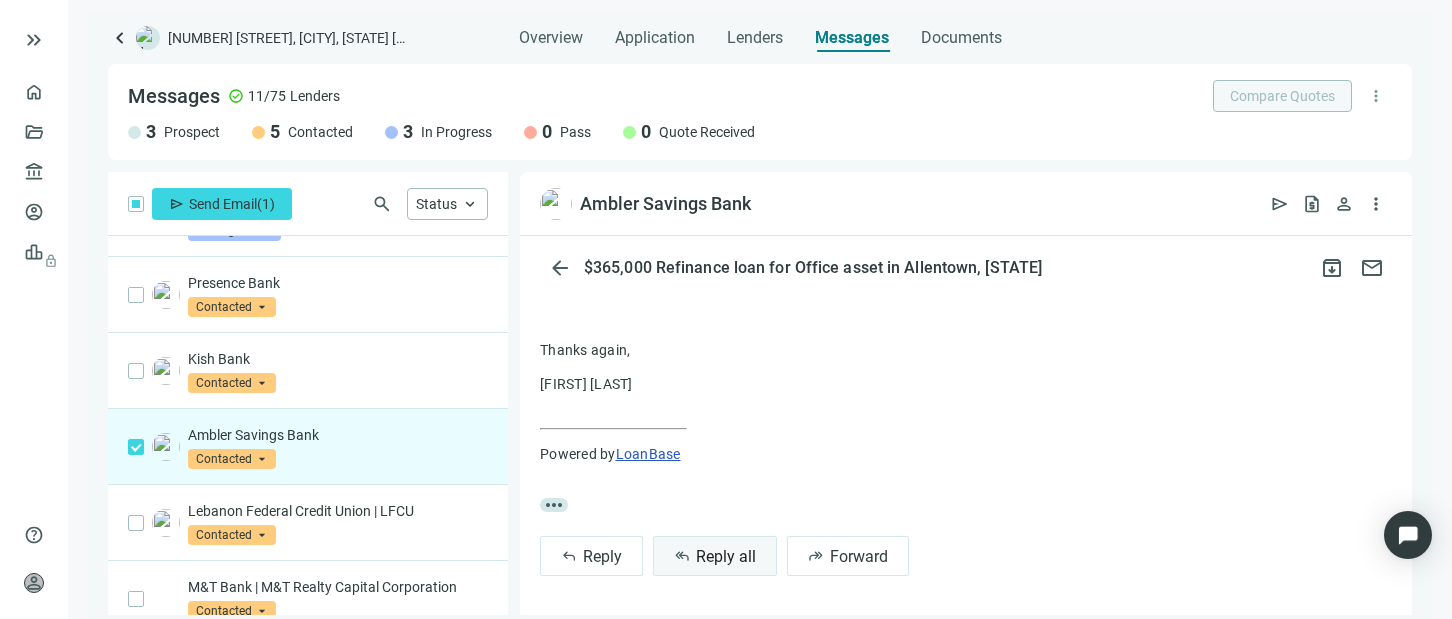 click on "Reply all" at bounding box center (726, 556) 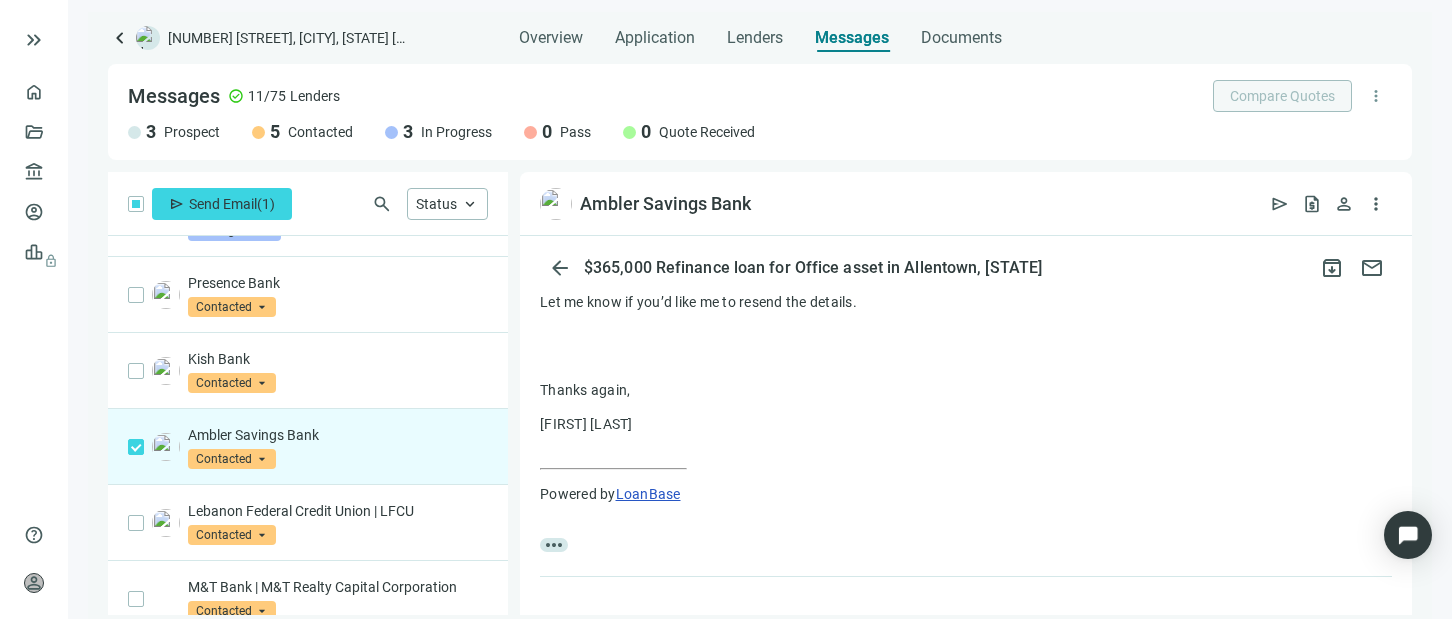 scroll, scrollTop: 347, scrollLeft: 0, axis: vertical 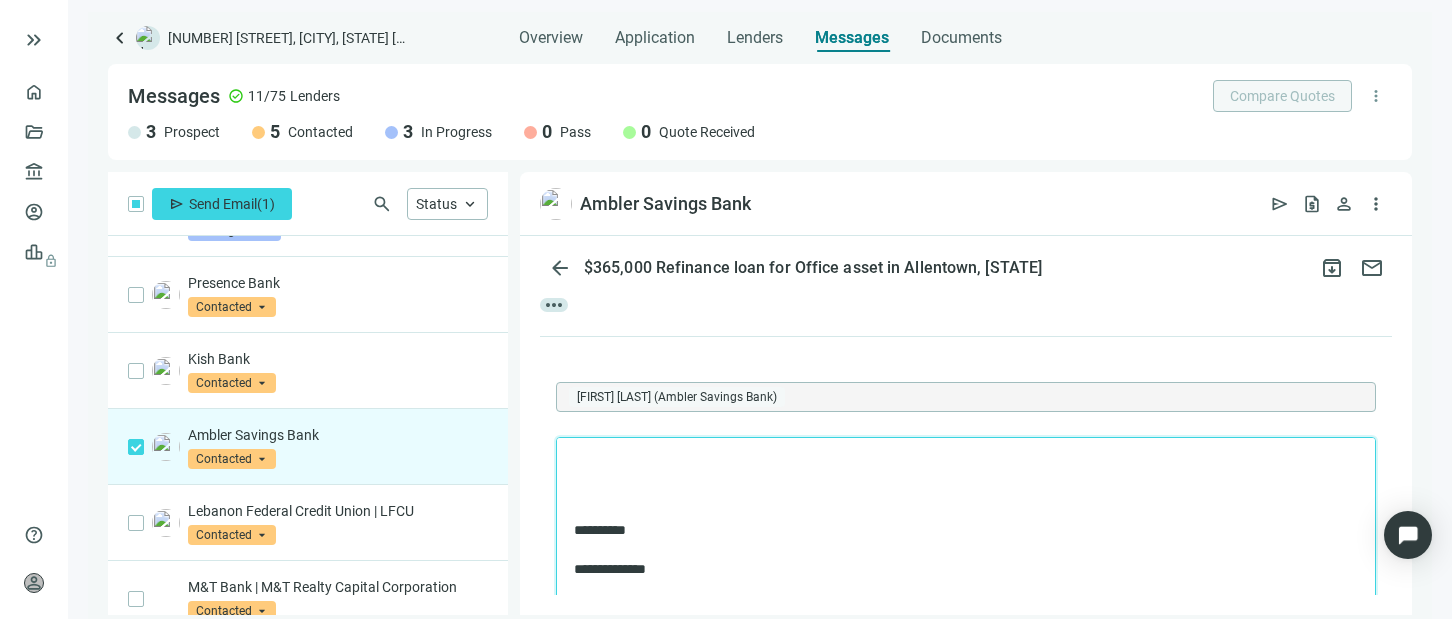 click on "**********" at bounding box center [966, 517] 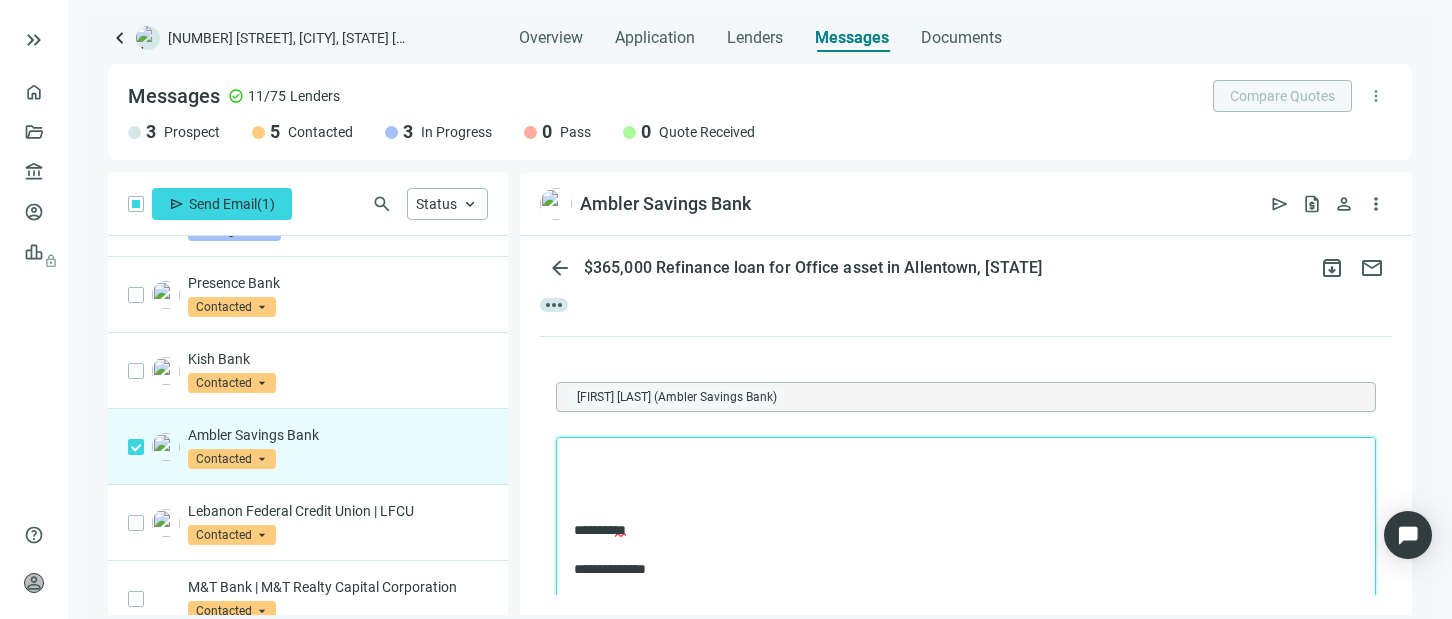 click on "**********" at bounding box center [966, 517] 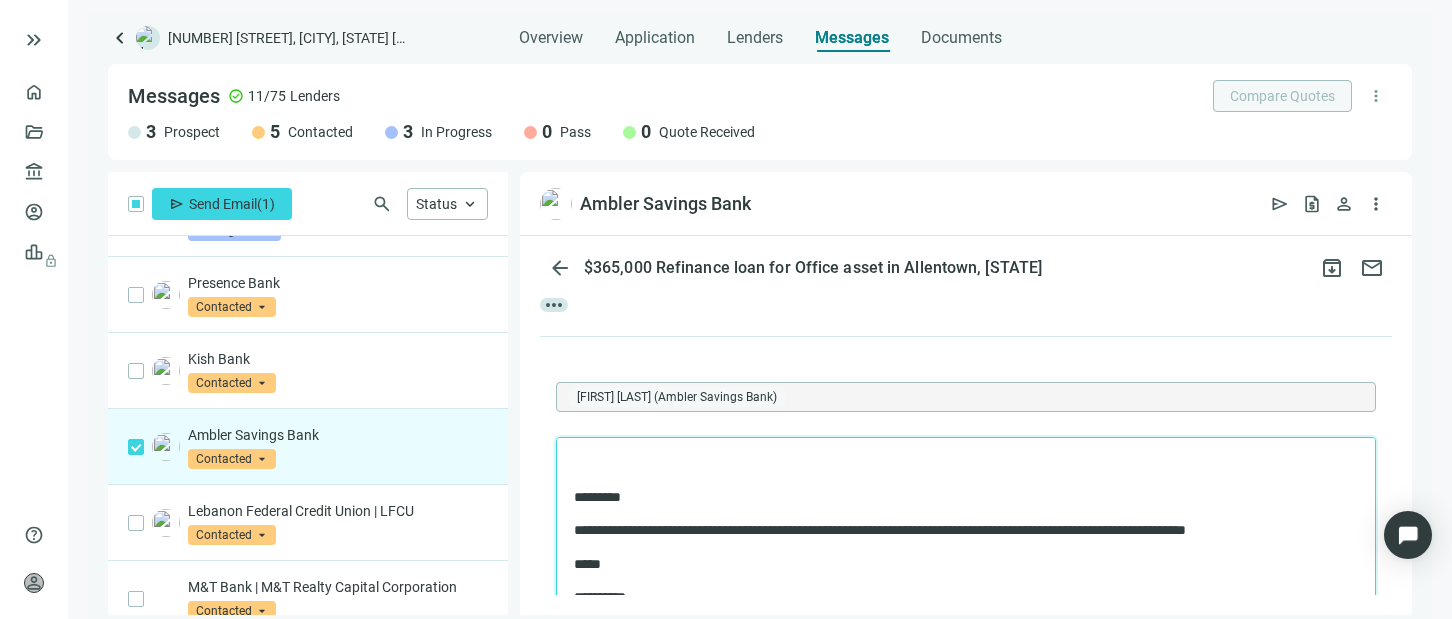 scroll, scrollTop: 647, scrollLeft: 0, axis: vertical 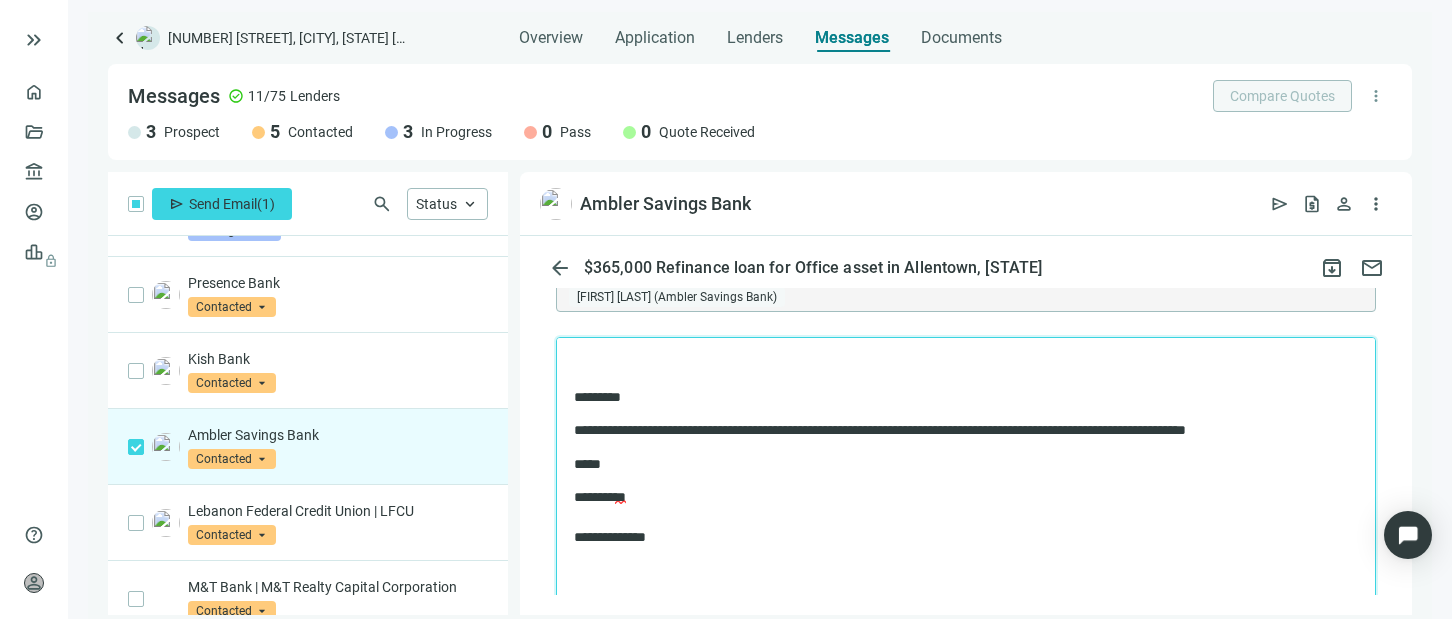 click on "**********" at bounding box center (956, 431) 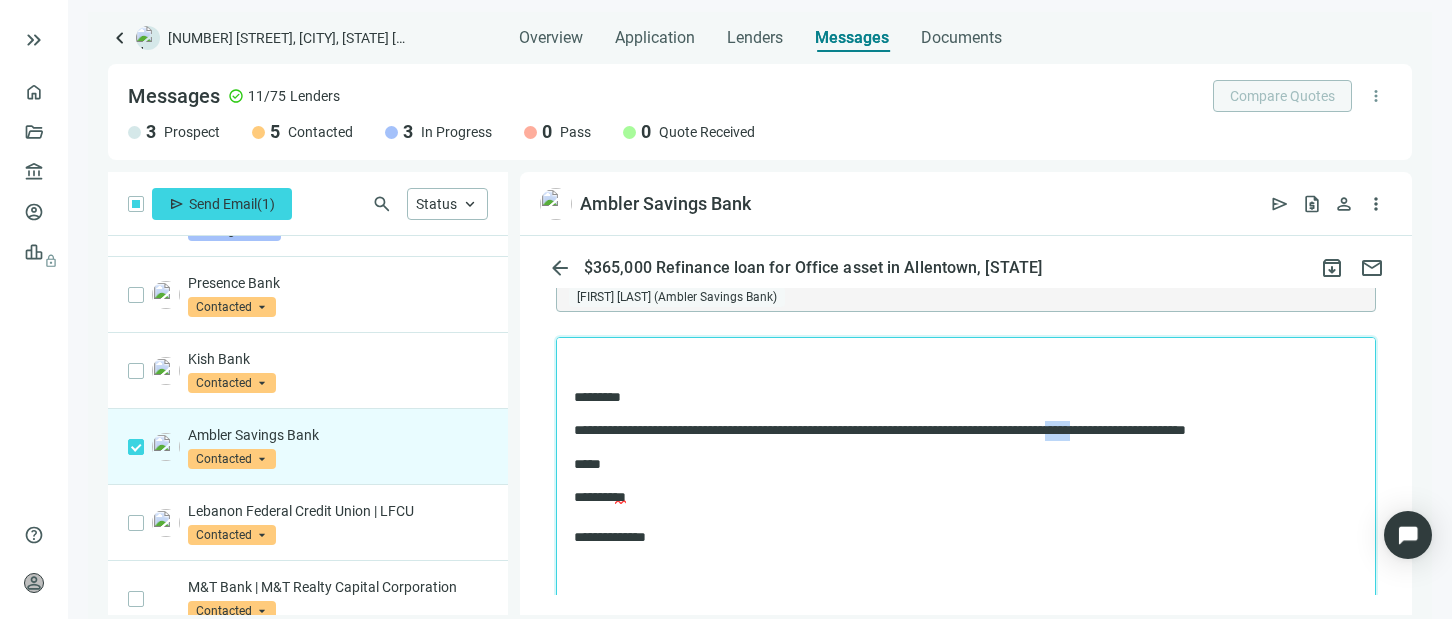 click on "**********" at bounding box center [956, 431] 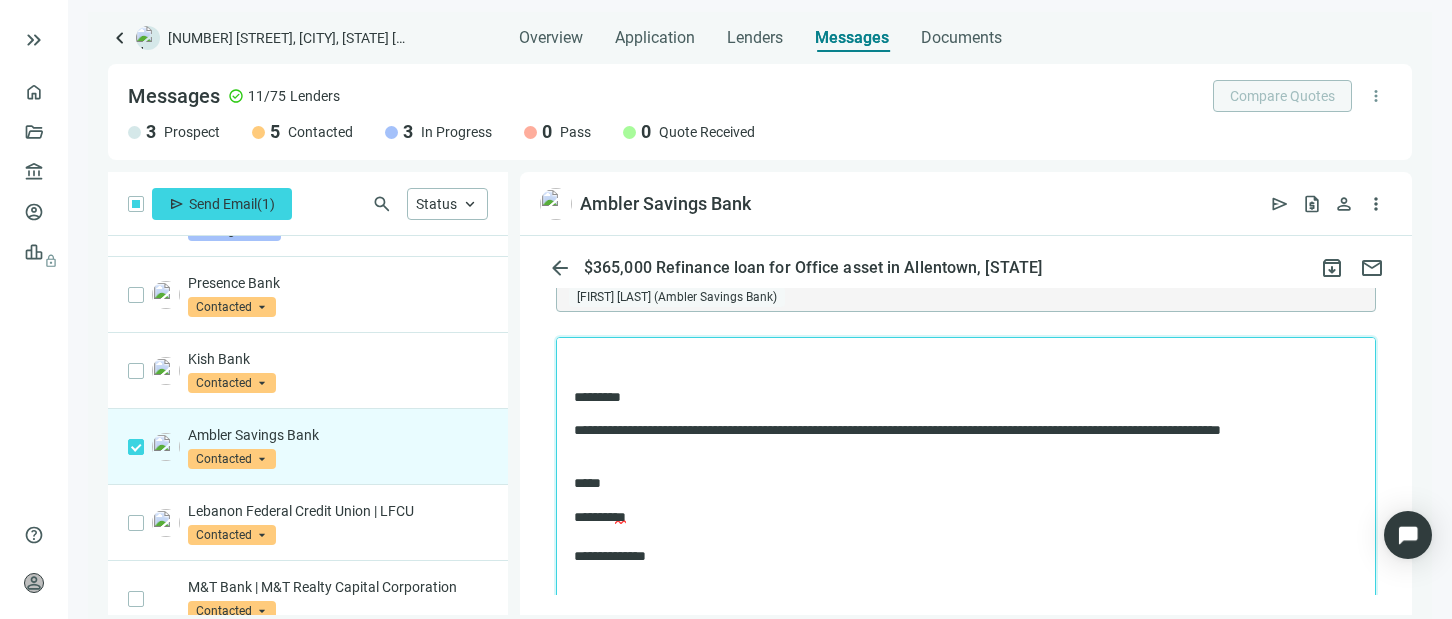 click on "**********" at bounding box center (956, 537) 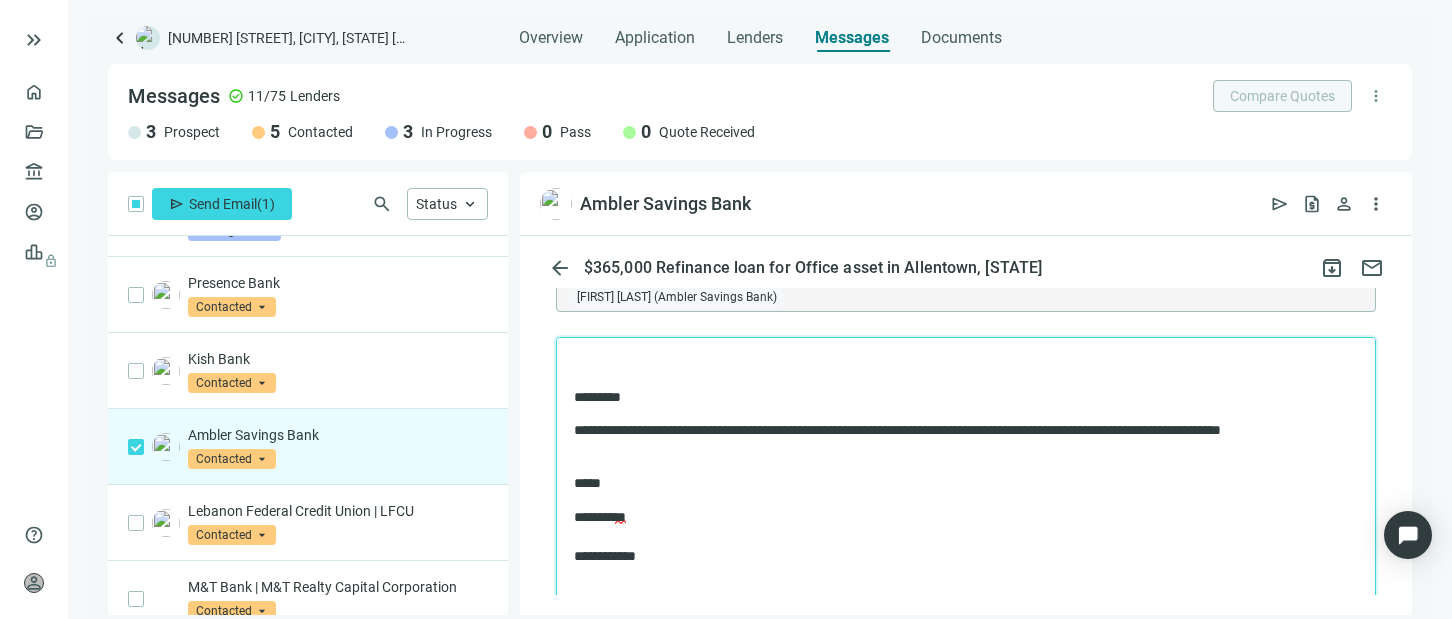click on "**********" at bounding box center (956, 440) 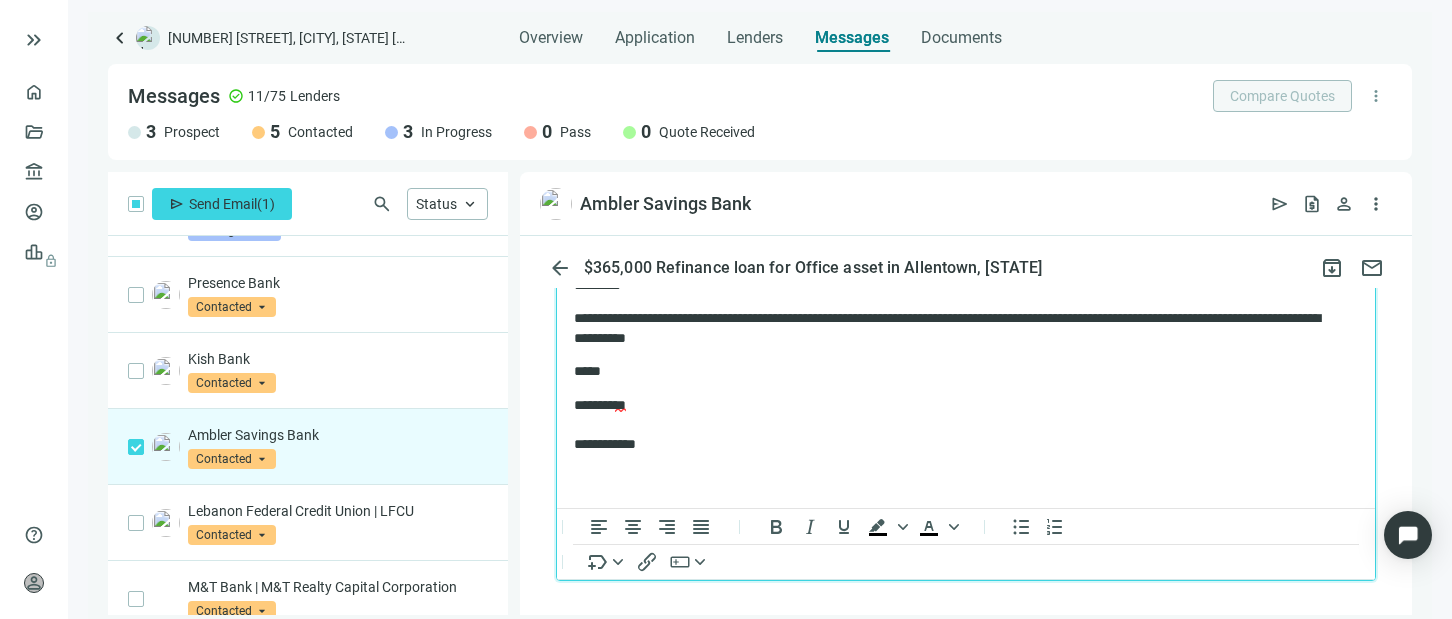 scroll, scrollTop: 844, scrollLeft: 0, axis: vertical 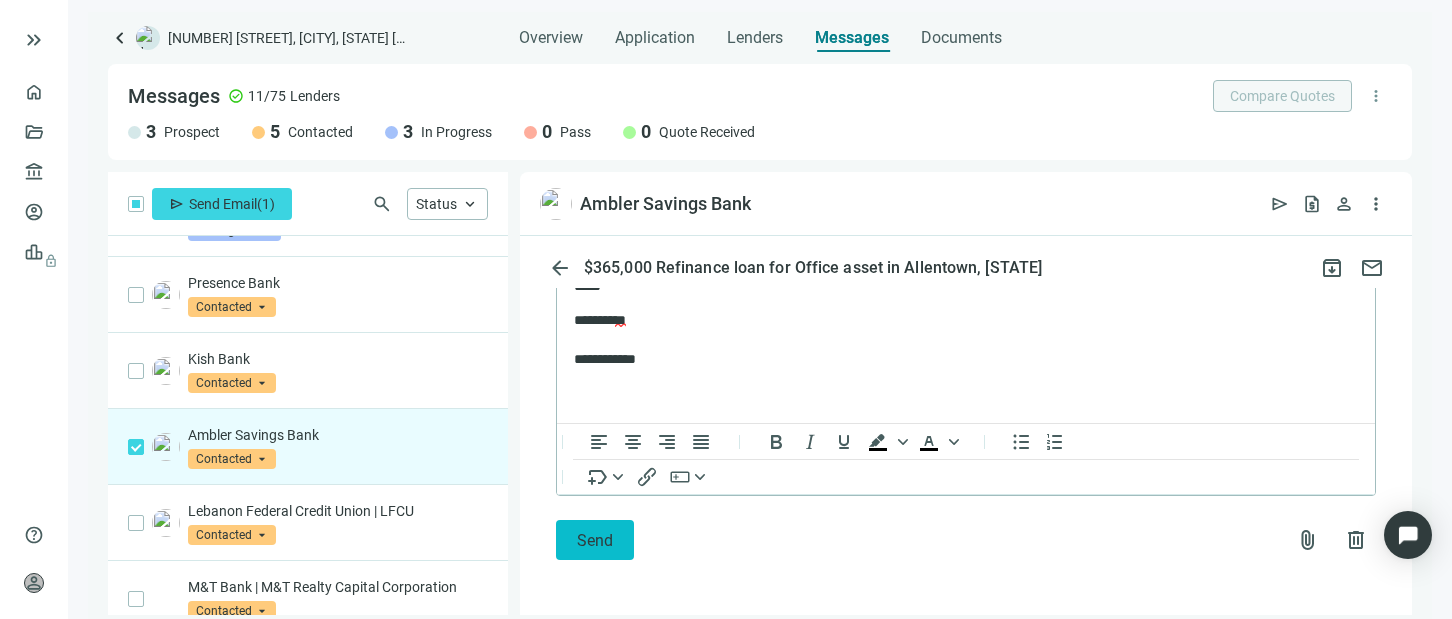 click on "Send" at bounding box center (595, 540) 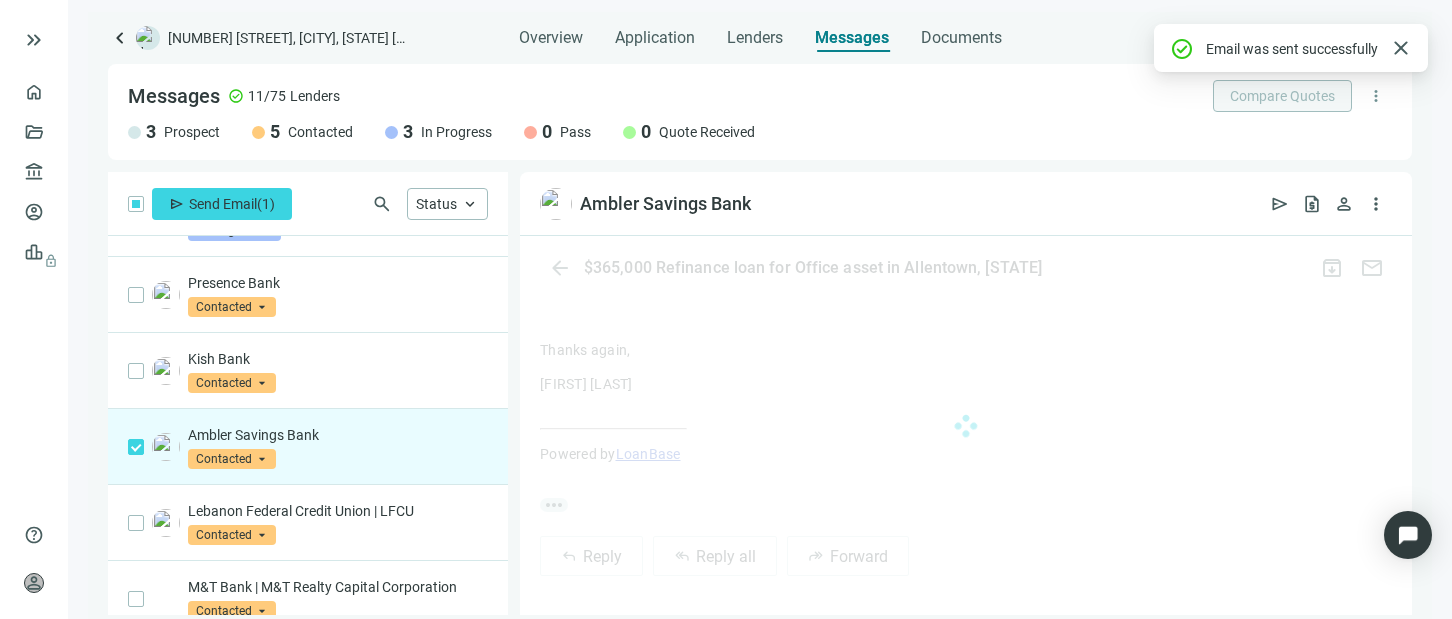 scroll, scrollTop: 821, scrollLeft: 0, axis: vertical 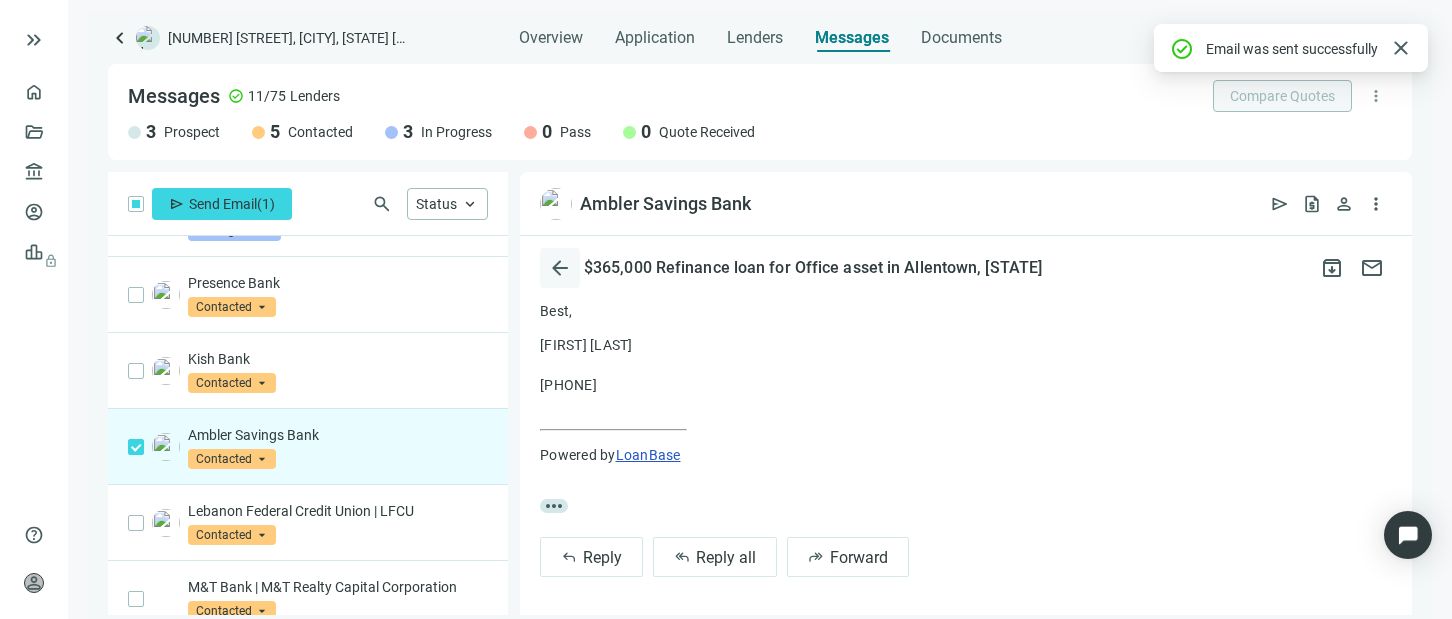 click on "arrow_back" at bounding box center [560, 268] 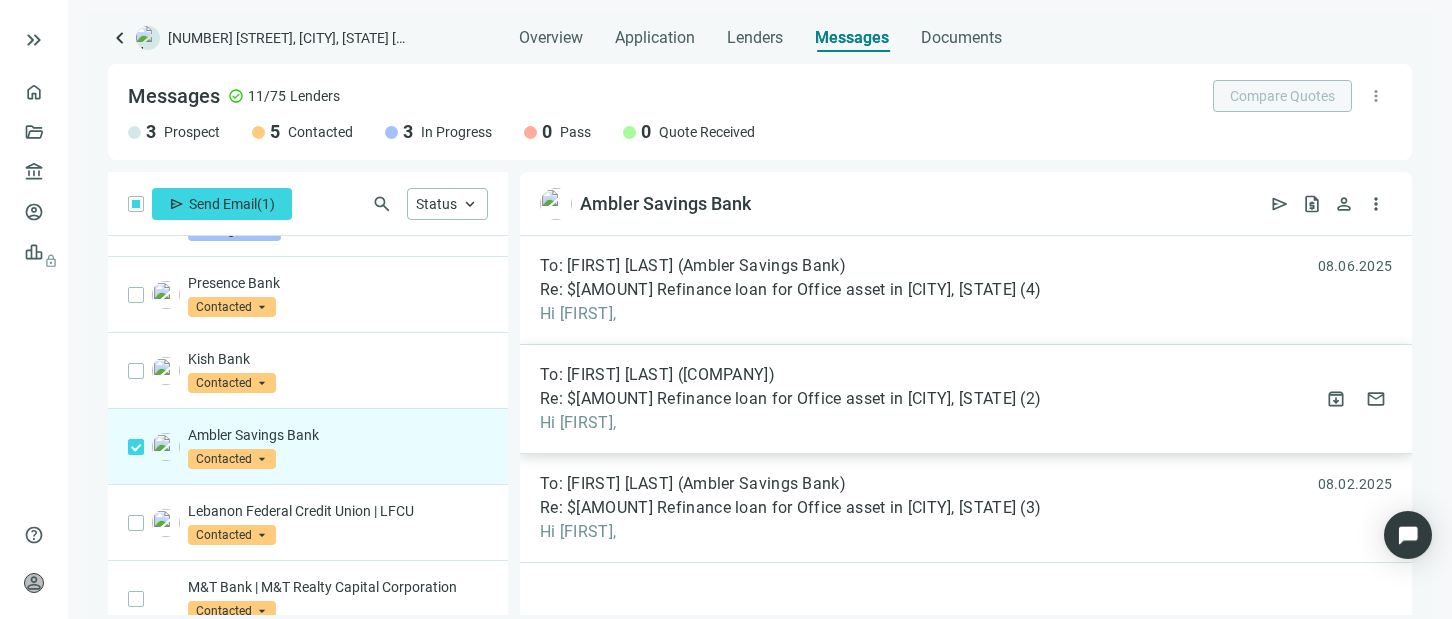 click on "Re: $[AMOUNT] Refinance loan for Office asset in [CITY], [STATE]" at bounding box center [778, 399] 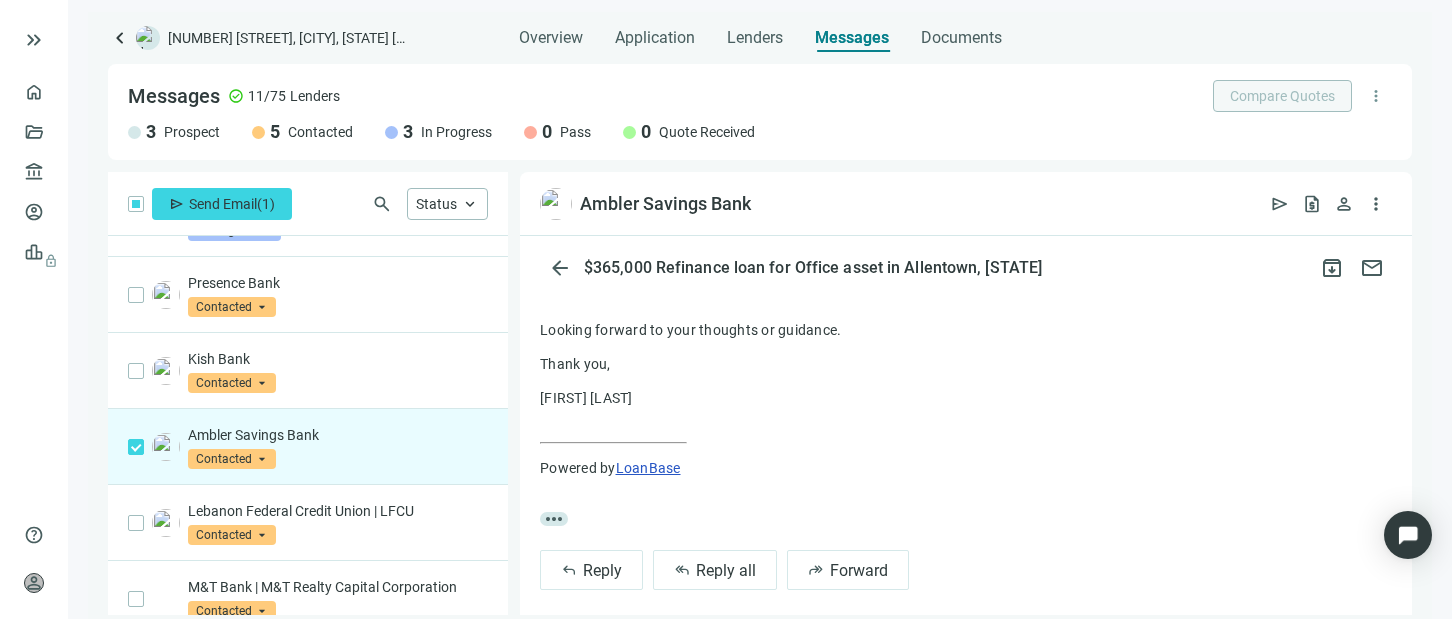 scroll, scrollTop: 341, scrollLeft: 0, axis: vertical 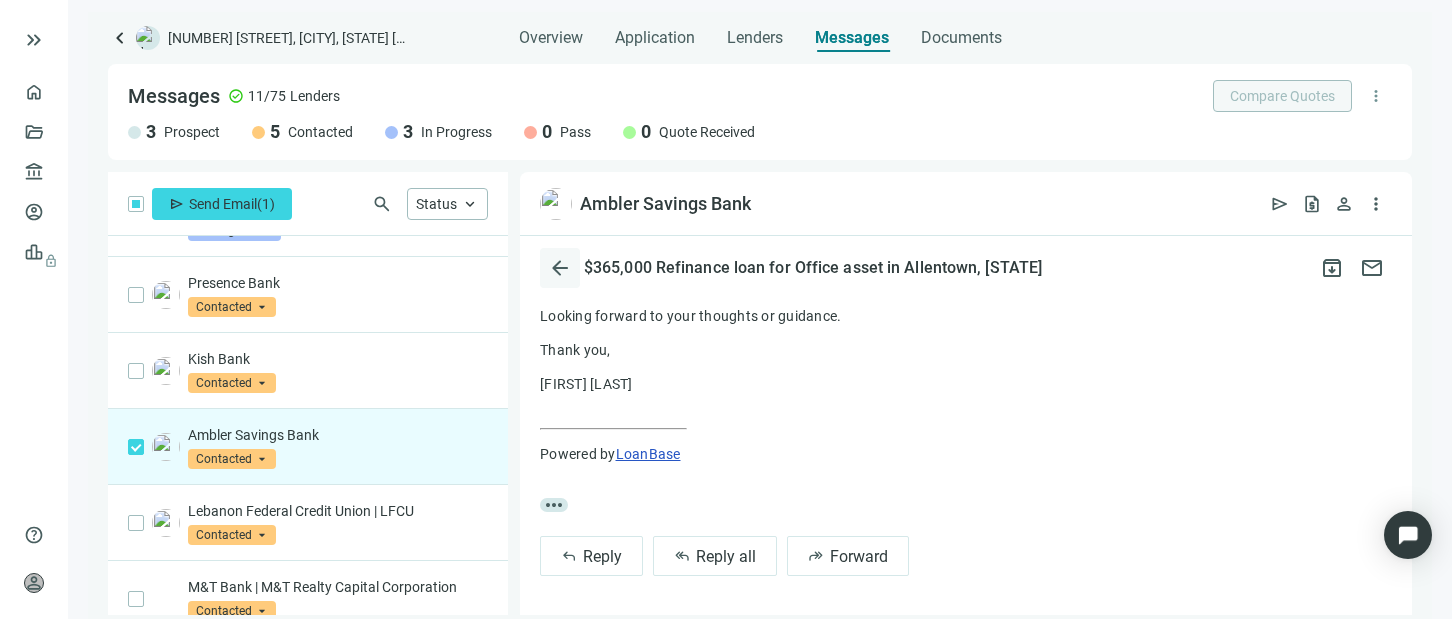click on "arrow_back" at bounding box center (560, 268) 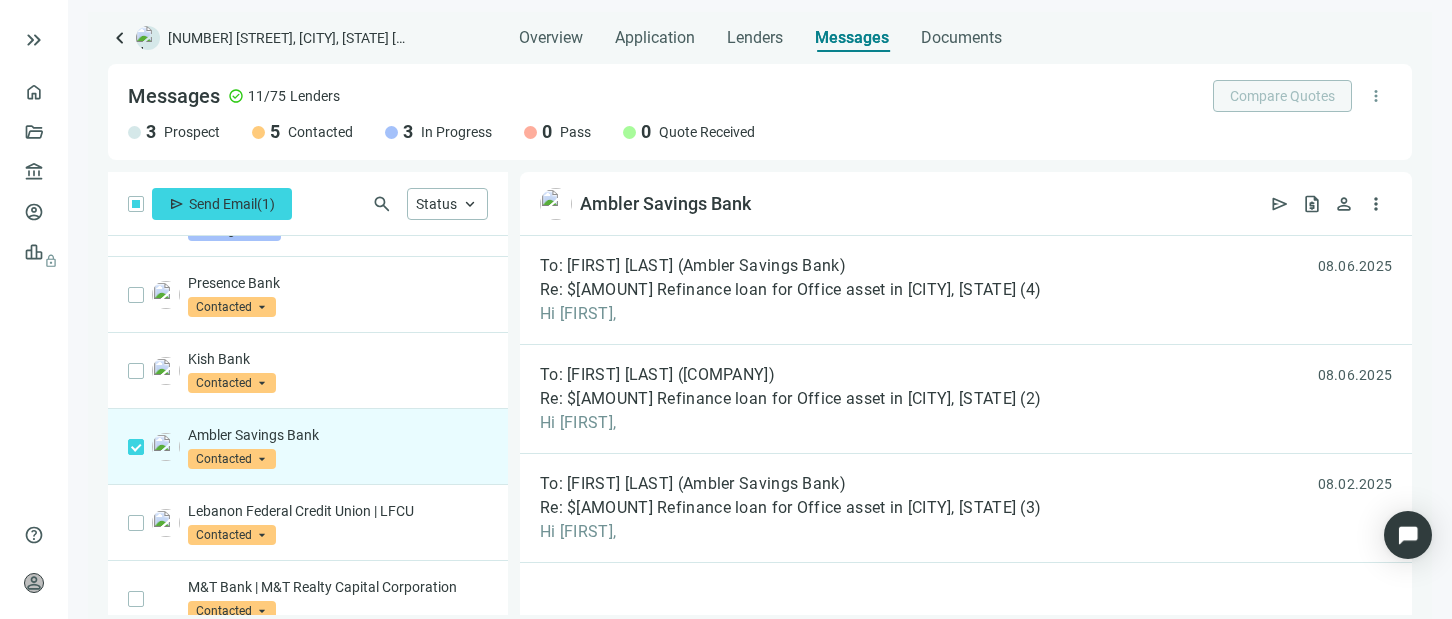 scroll, scrollTop: 0, scrollLeft: 0, axis: both 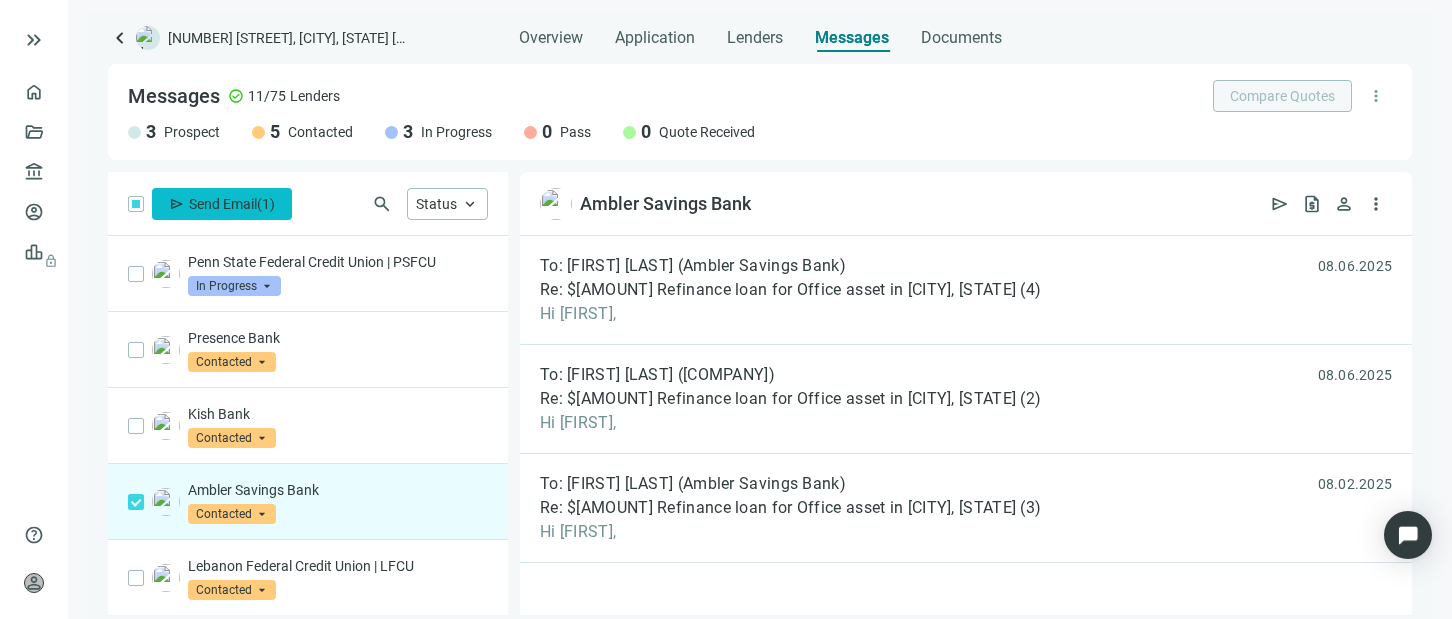 click on "Send Email" at bounding box center [223, 204] 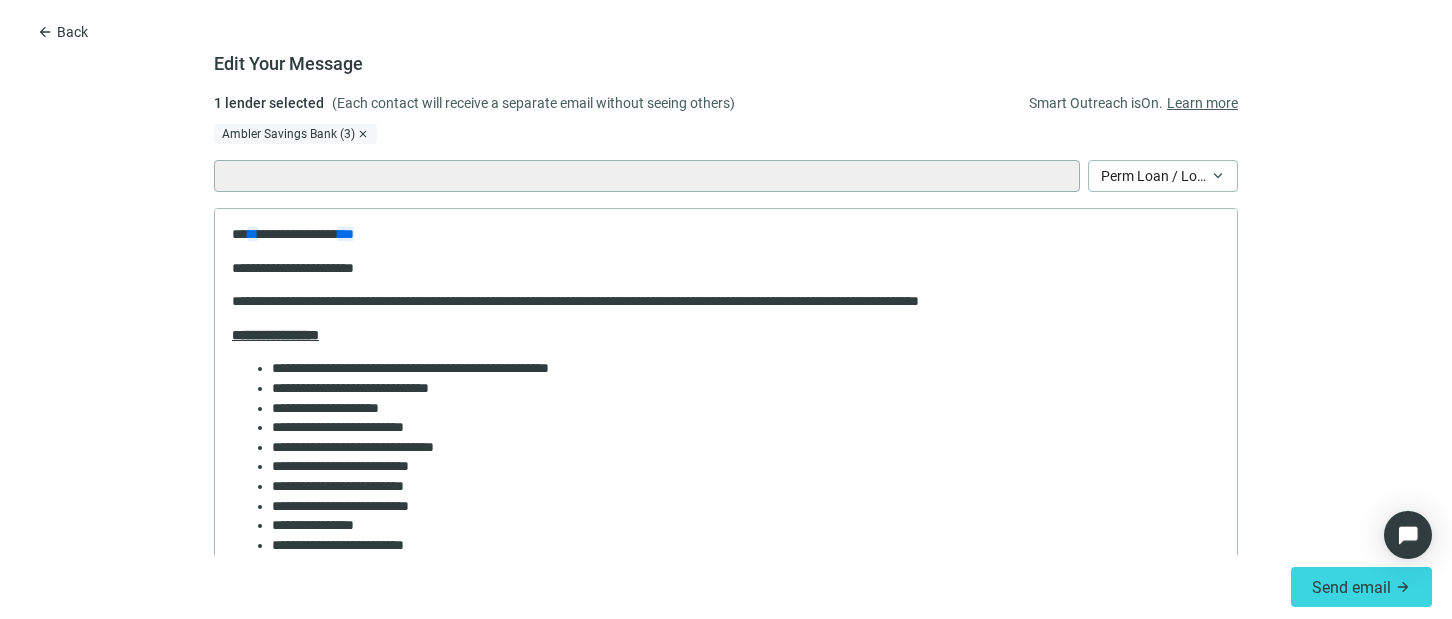 scroll, scrollTop: 0, scrollLeft: 0, axis: both 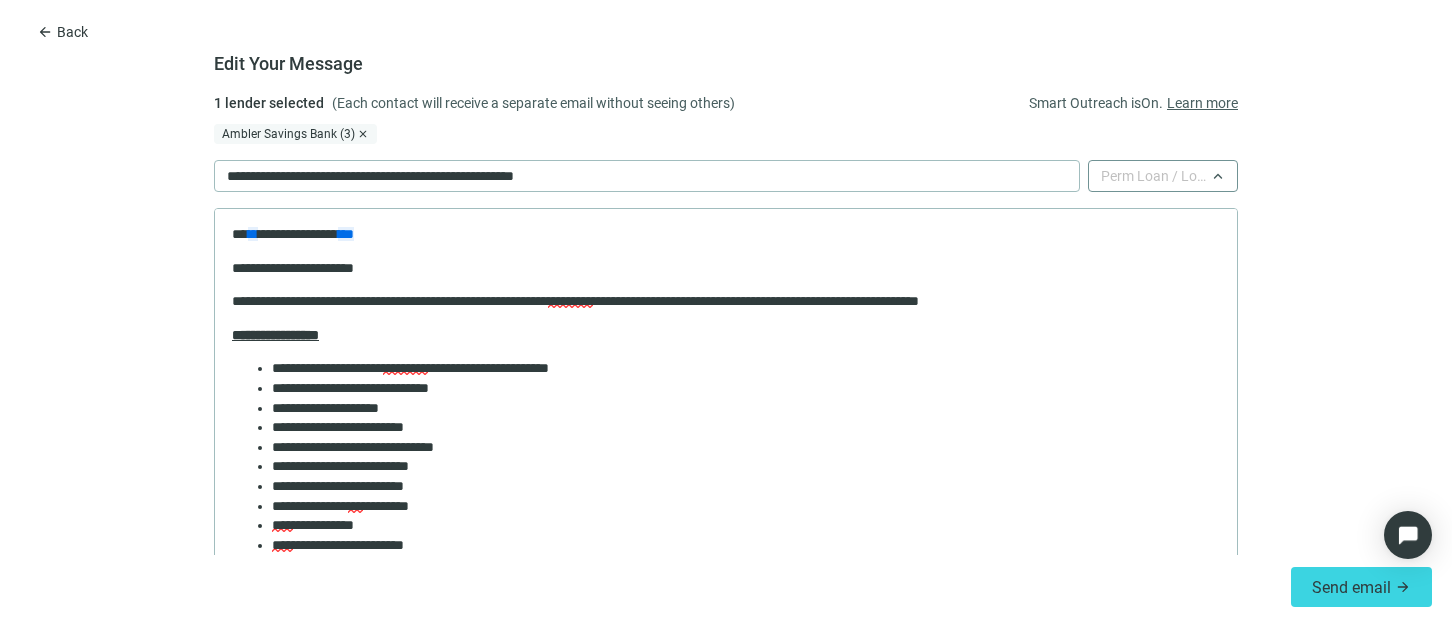 click on "Perm Loan / Long Term Loan" at bounding box center [1163, 176] 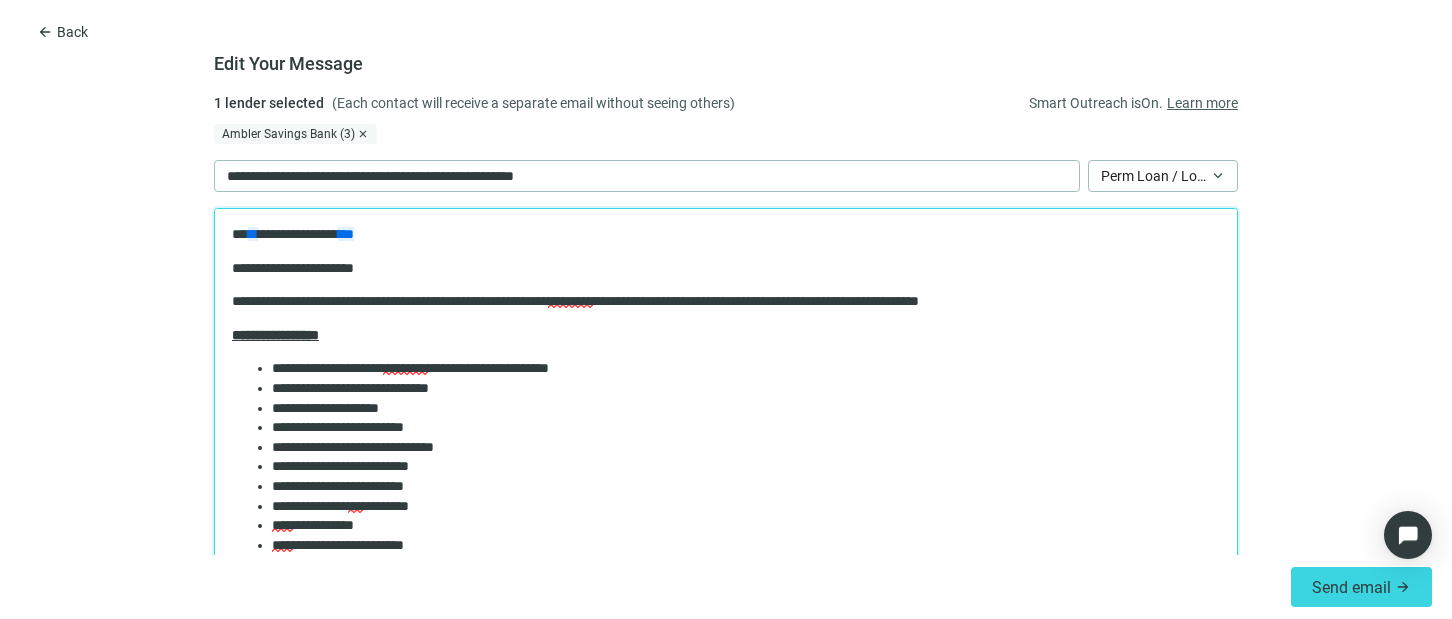 click on "**********" at bounding box center (738, 369) 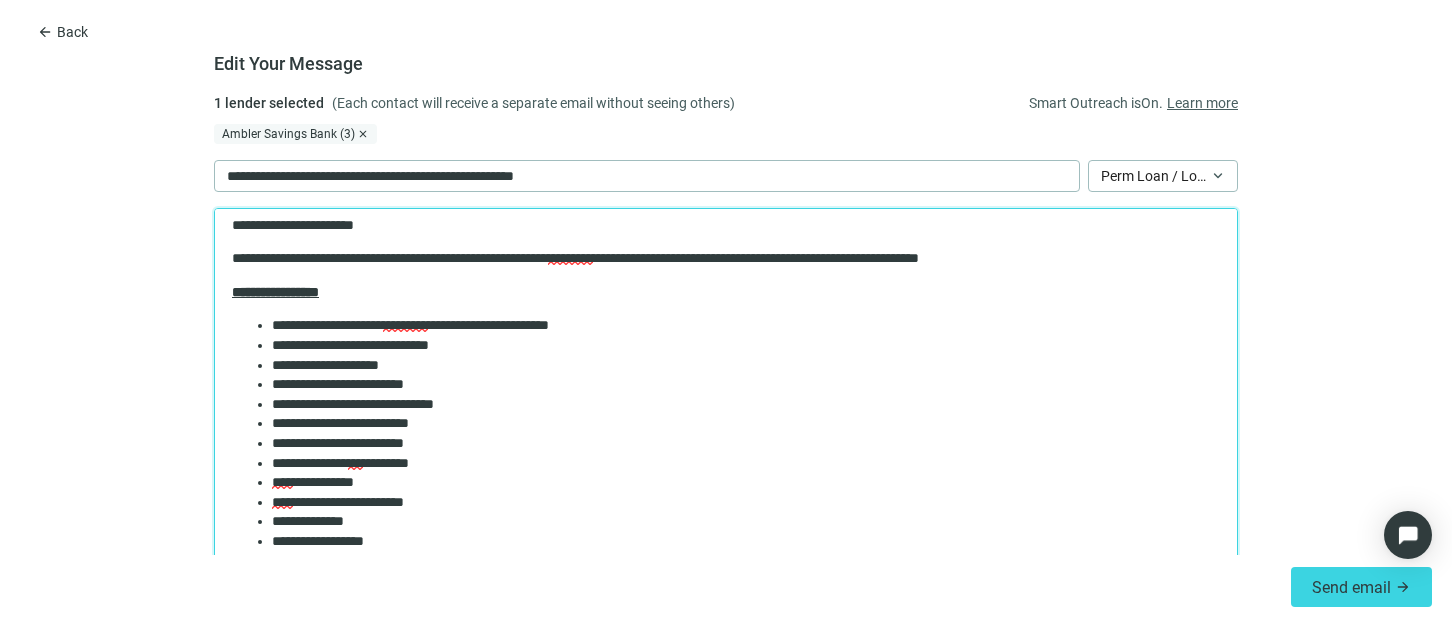 scroll, scrollTop: 0, scrollLeft: 0, axis: both 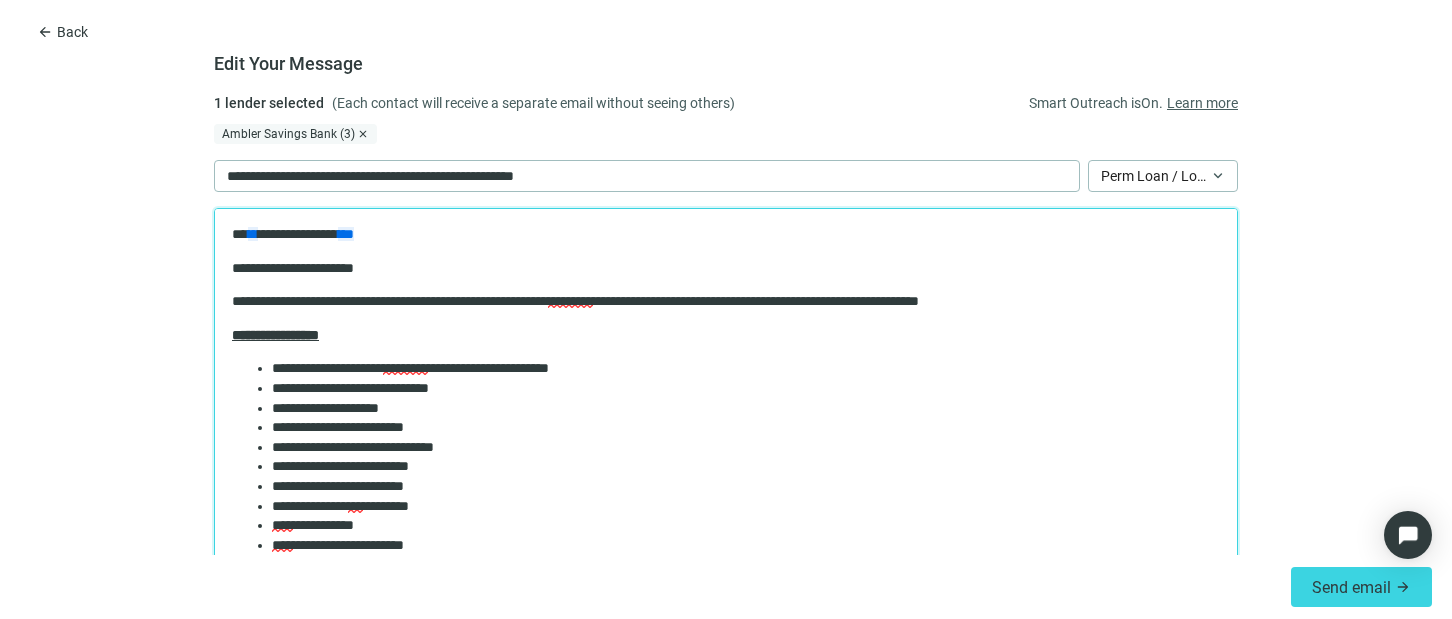 click on "close" at bounding box center (363, 134) 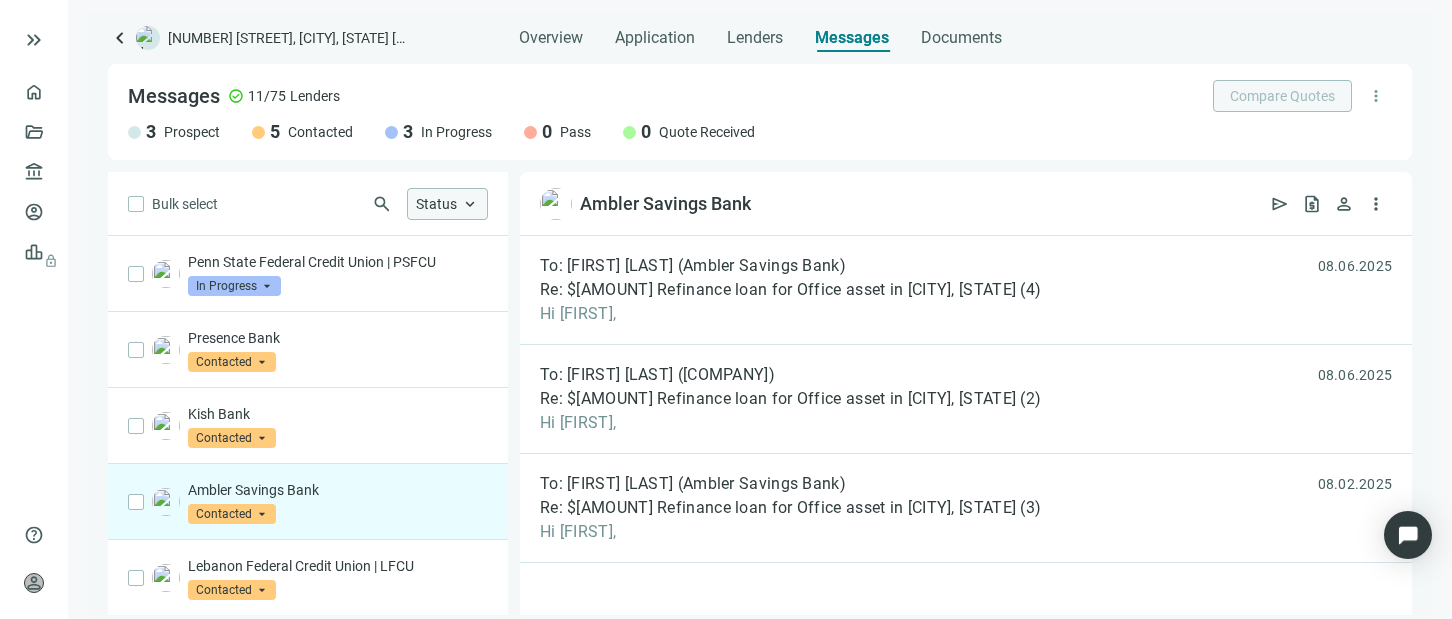 click on "Status" at bounding box center [436, 204] 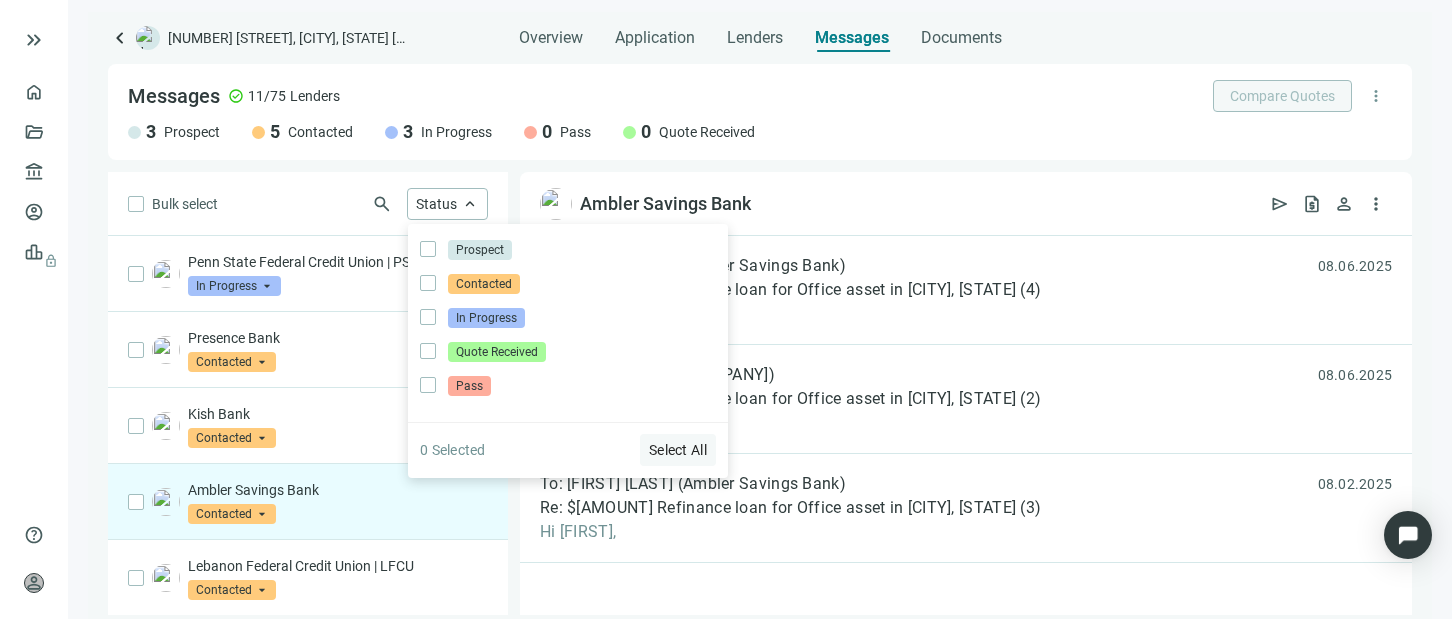 click on "Select All" at bounding box center (678, 450) 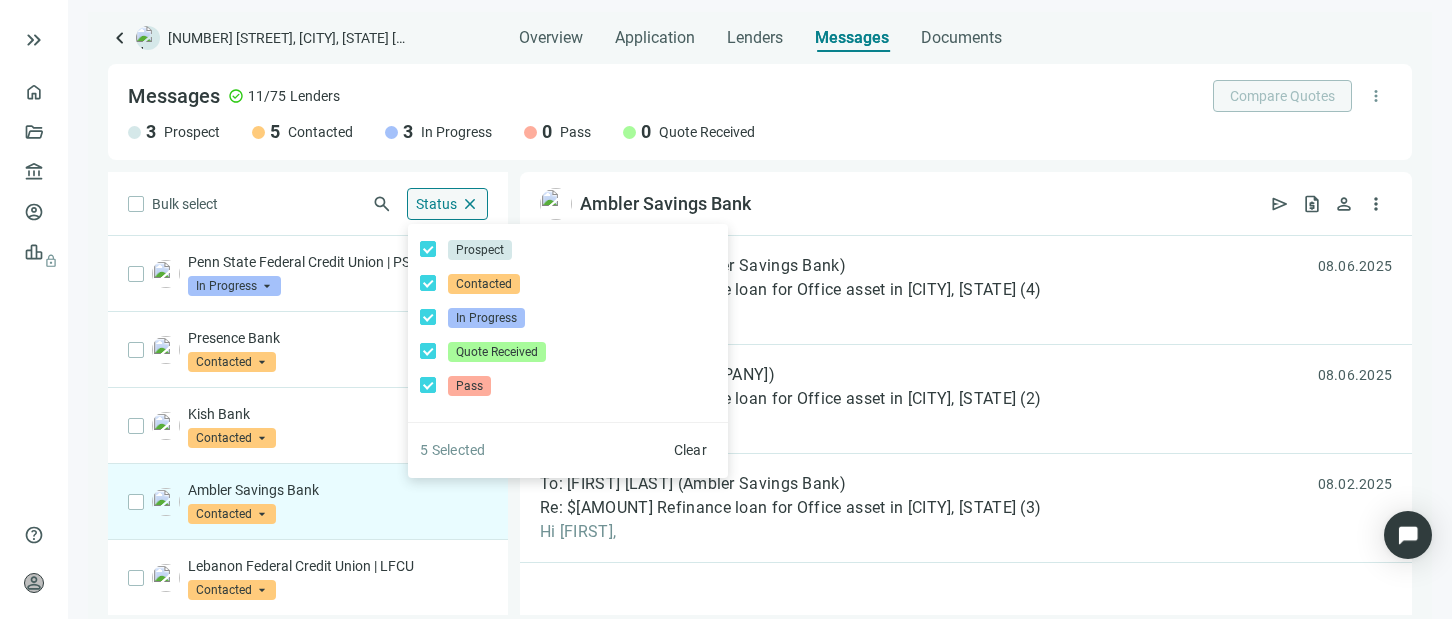 click on "close" at bounding box center [470, 204] 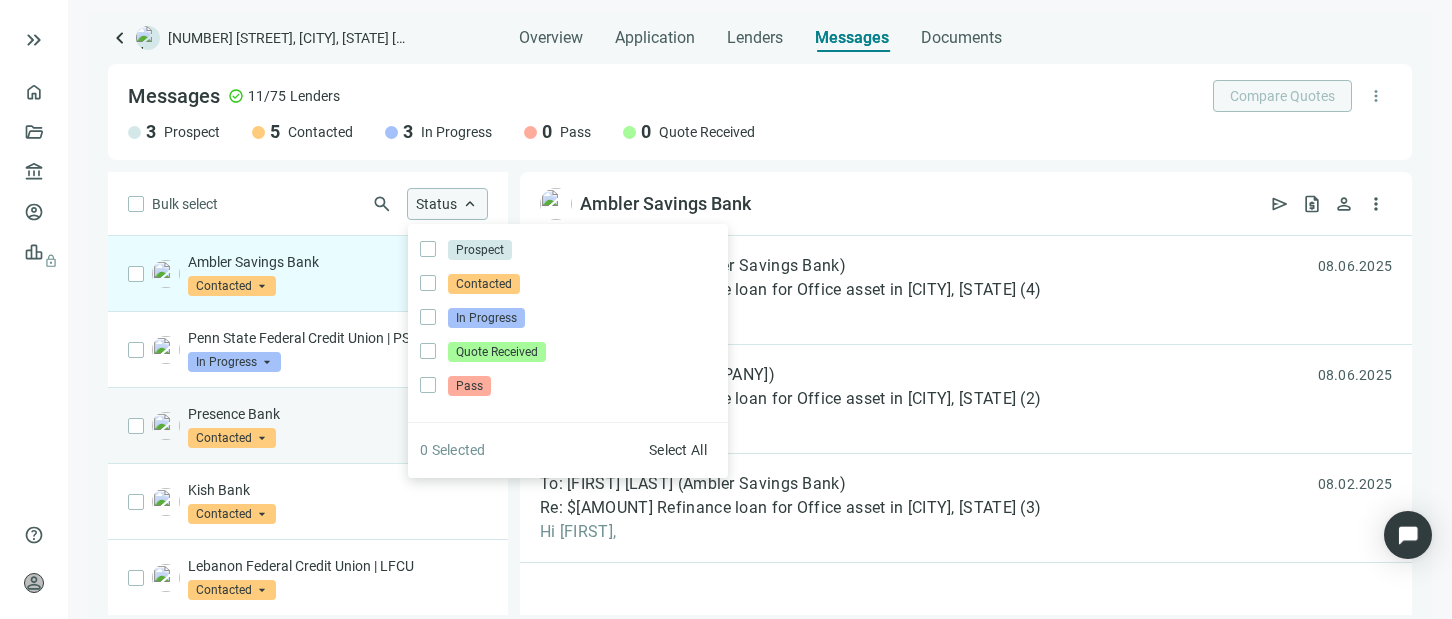 scroll, scrollTop: 100, scrollLeft: 0, axis: vertical 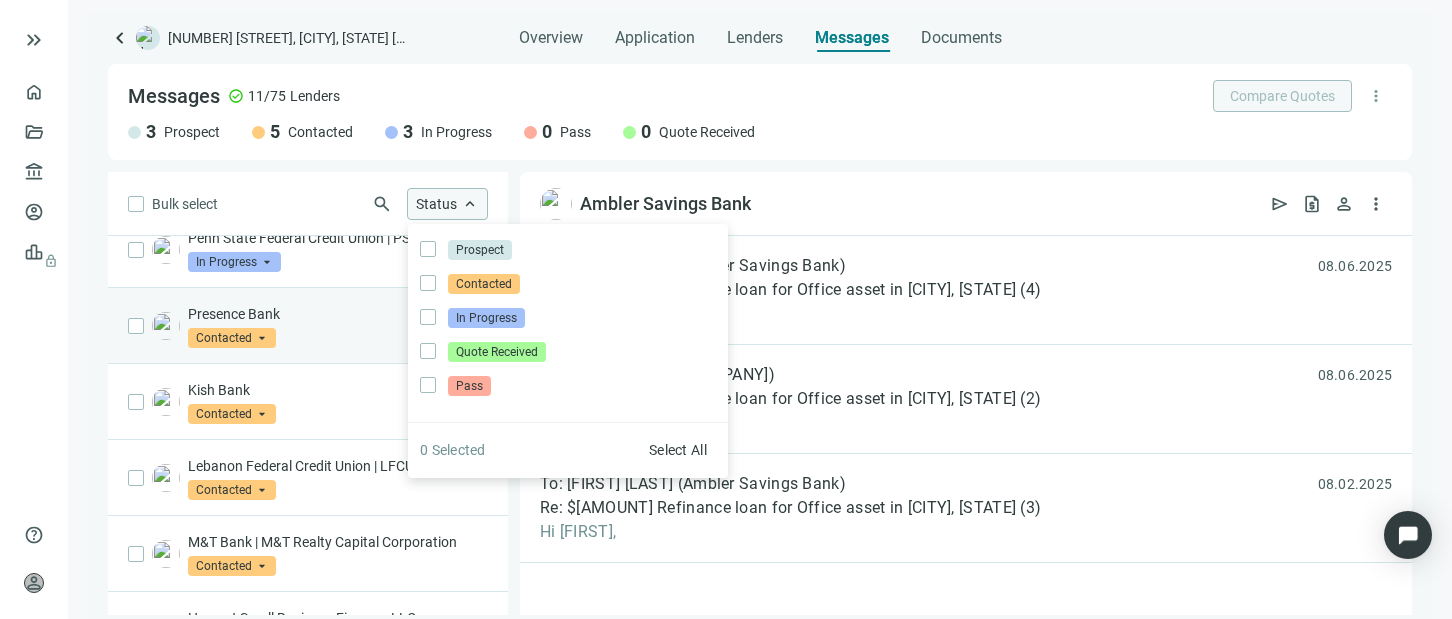 click on "Contacted" at bounding box center [232, 338] 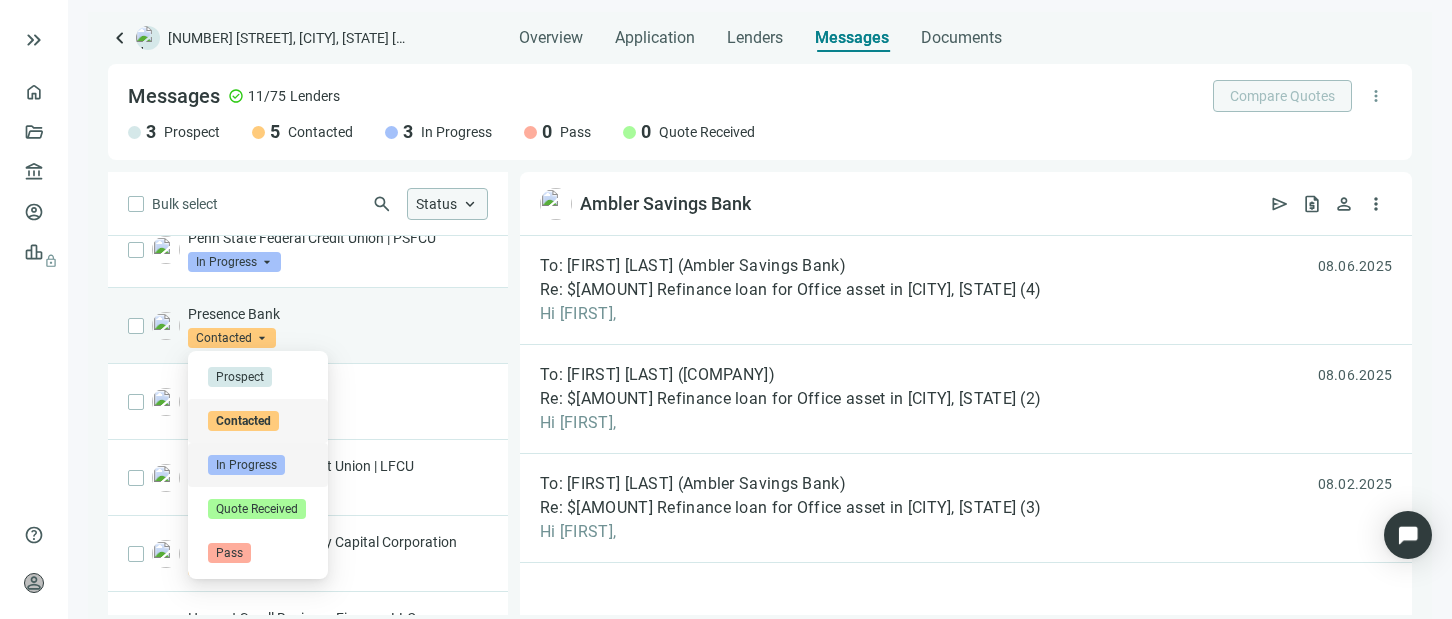 click on "In Progress" at bounding box center (246, 465) 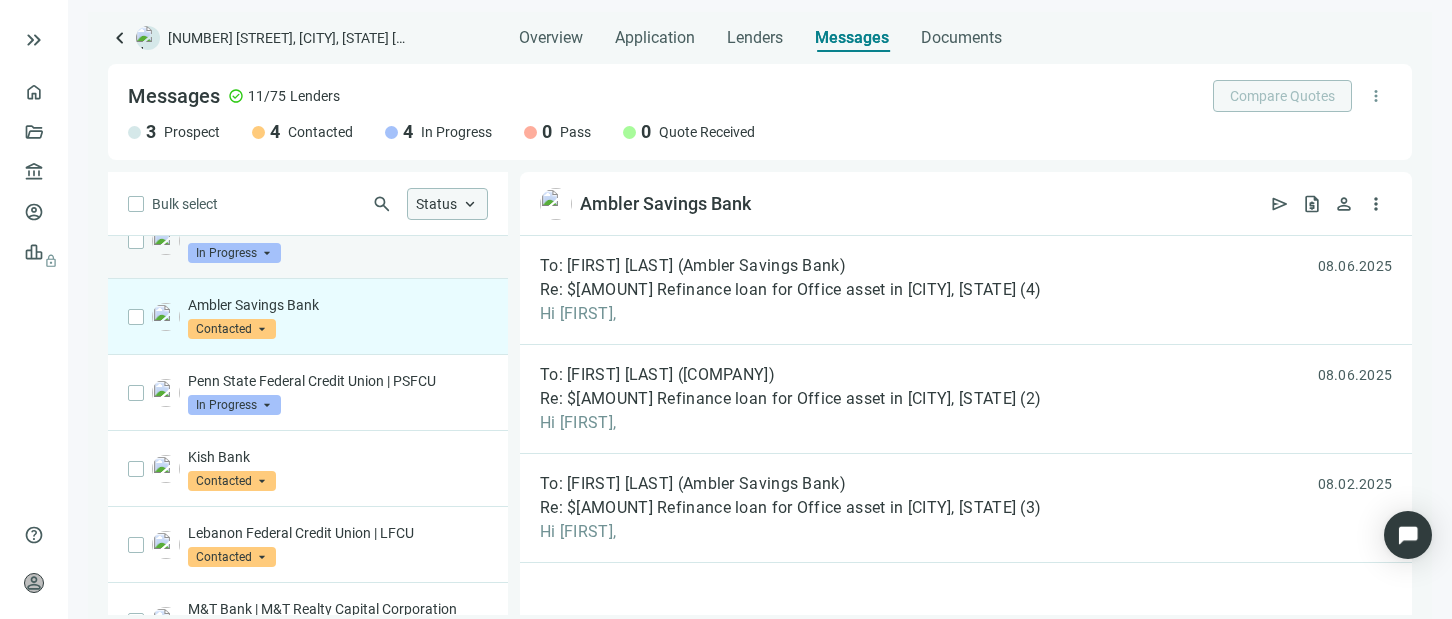 scroll, scrollTop: 0, scrollLeft: 0, axis: both 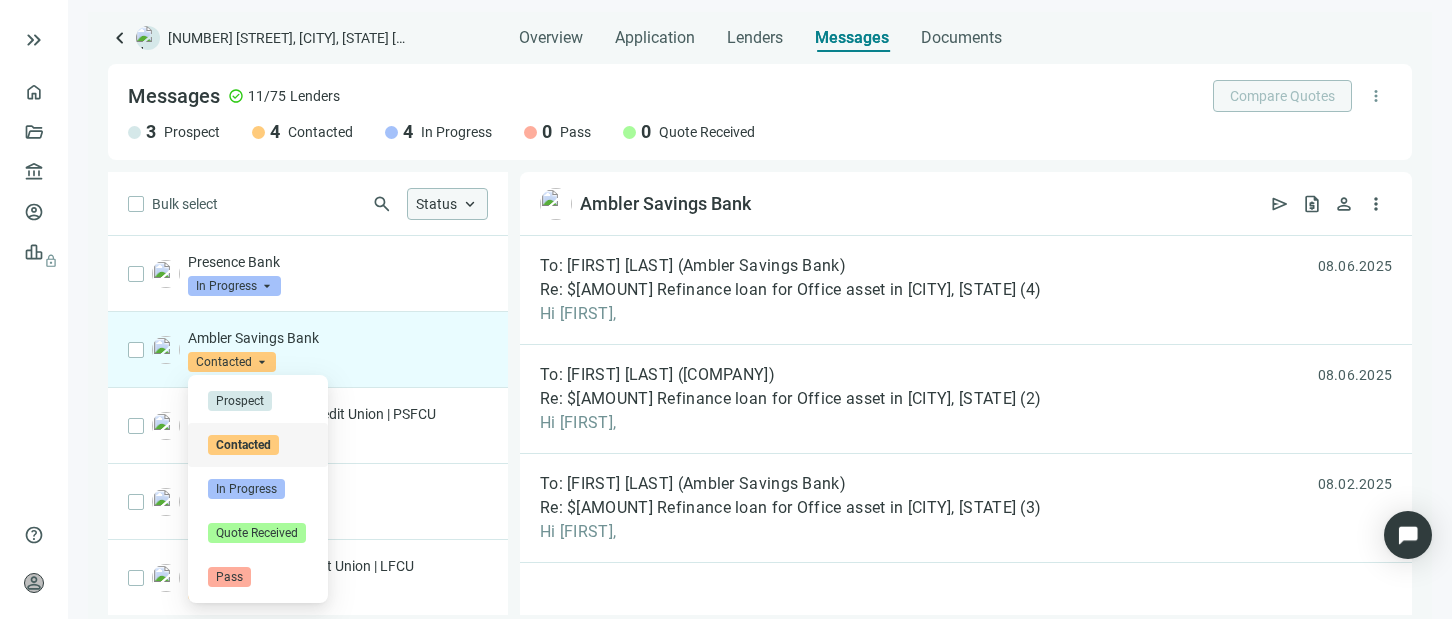 click on "Contacted" at bounding box center (232, 362) 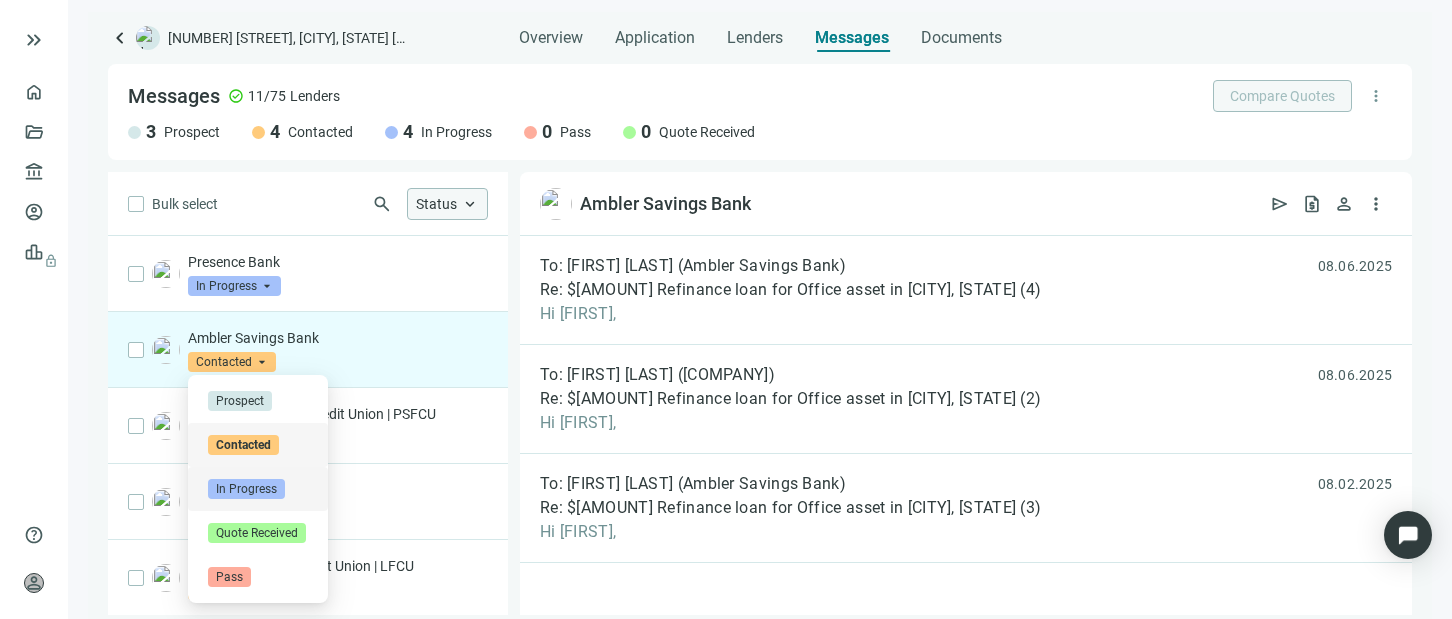 click on "In Progress" at bounding box center [246, 489] 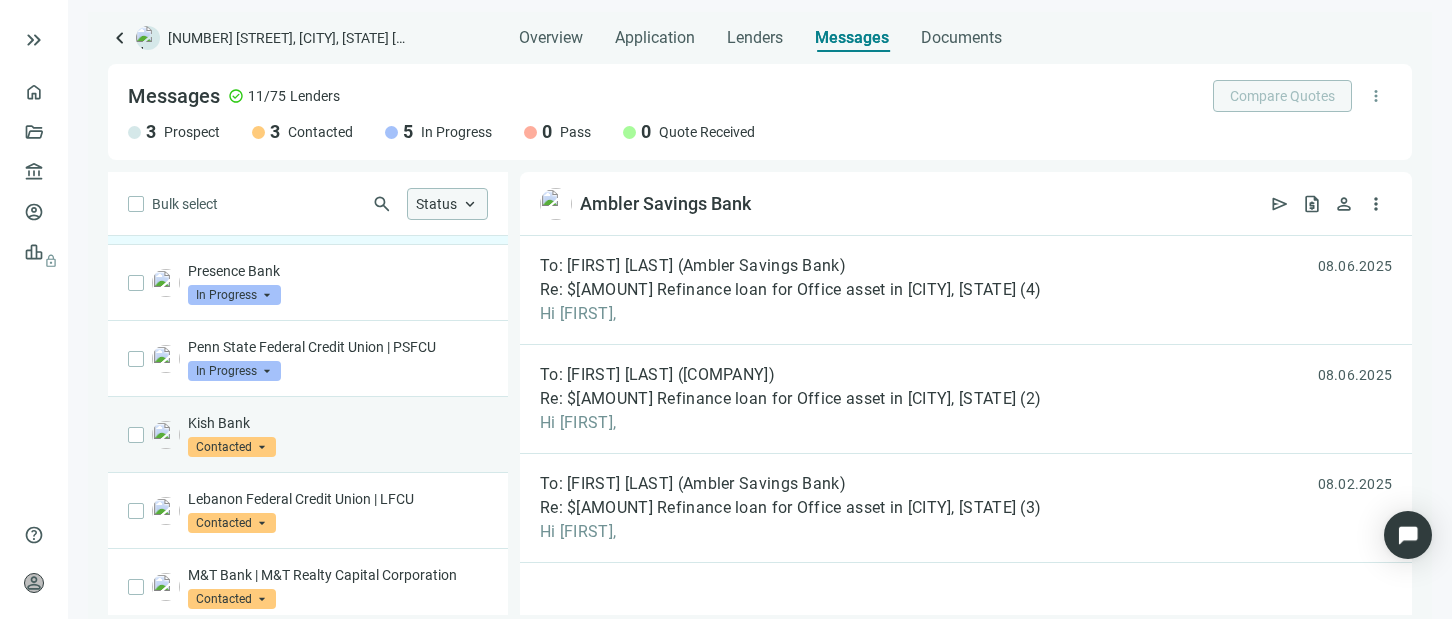 scroll, scrollTop: 100, scrollLeft: 0, axis: vertical 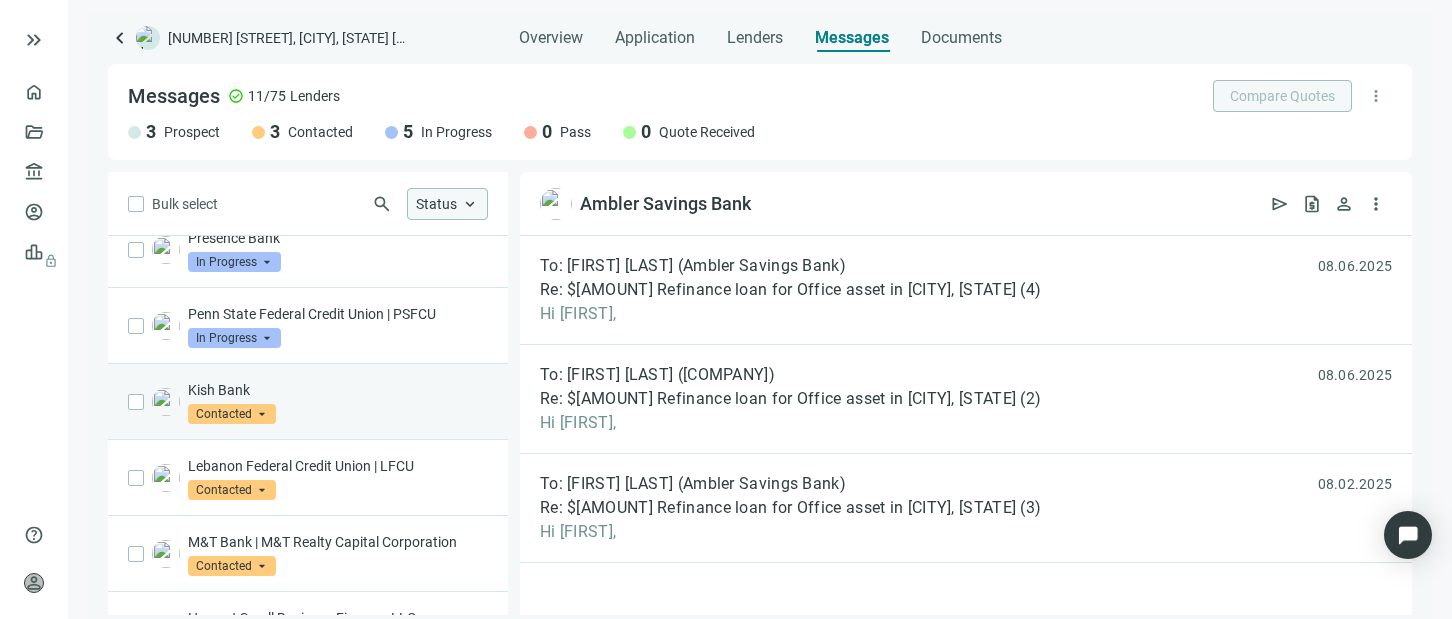 click on "Contacted arrow_drop_down" at bounding box center [232, 414] 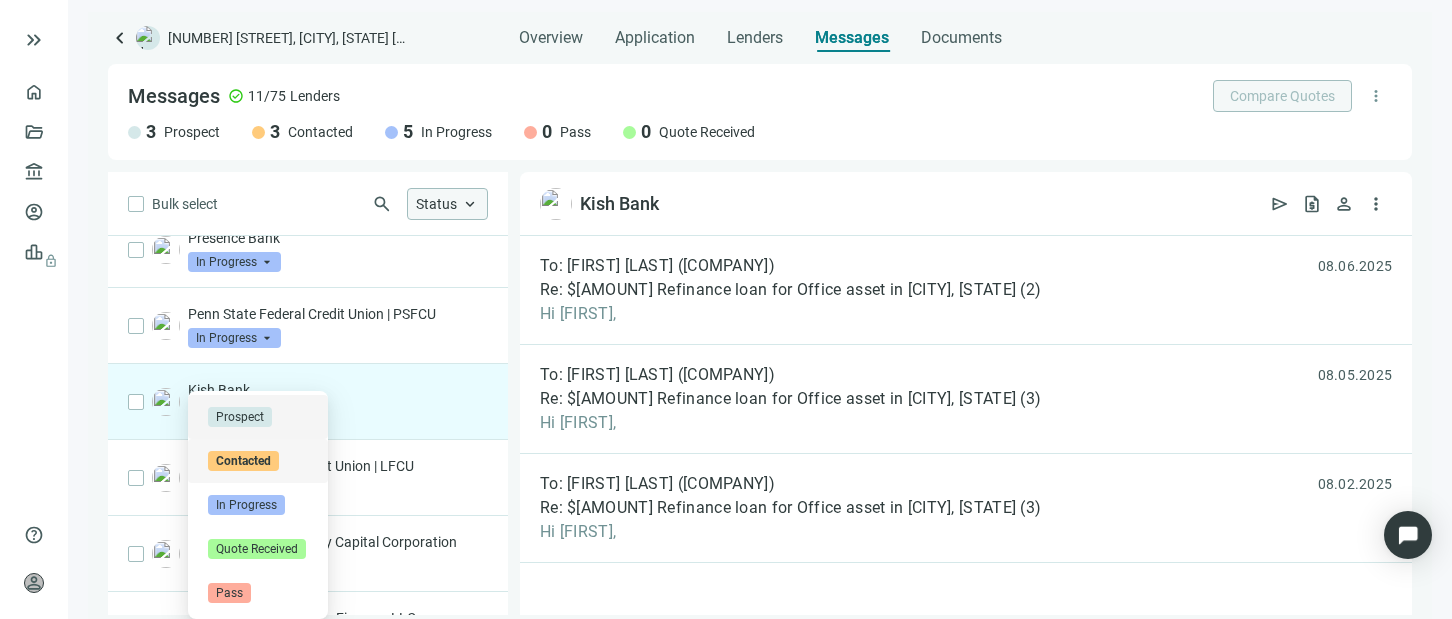 click on "Prospect" at bounding box center (240, 417) 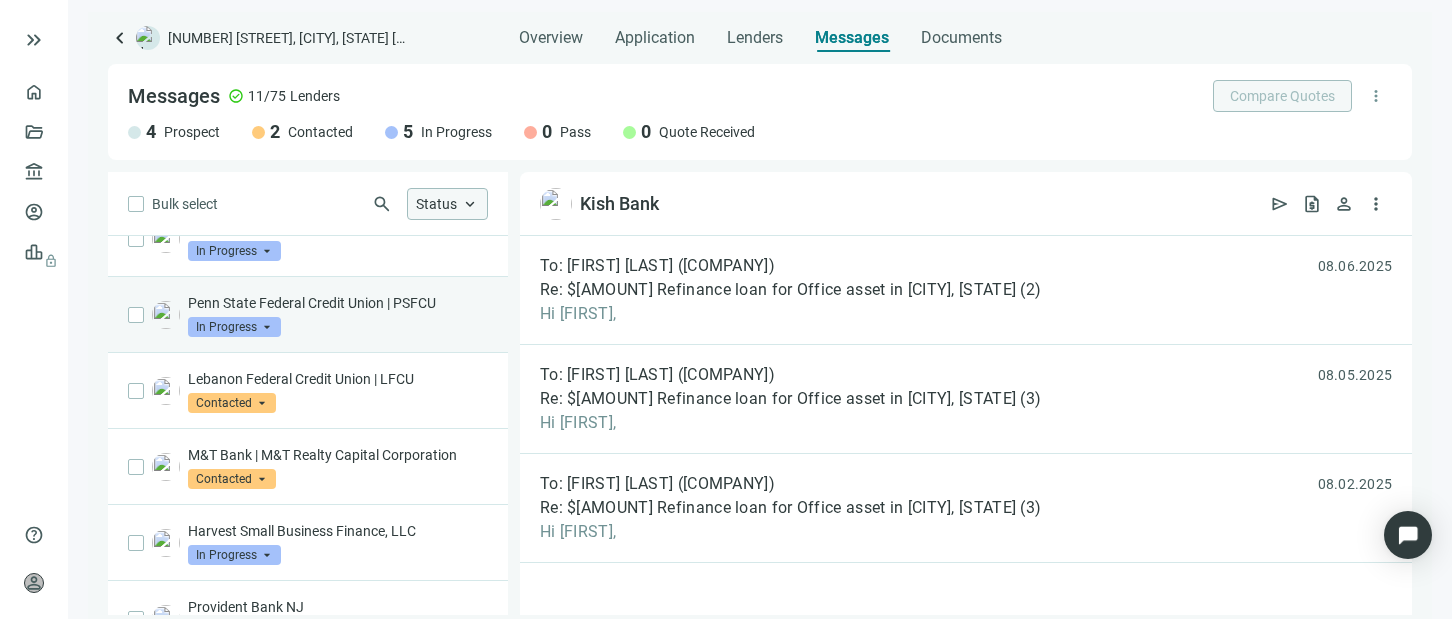 scroll, scrollTop: 200, scrollLeft: 0, axis: vertical 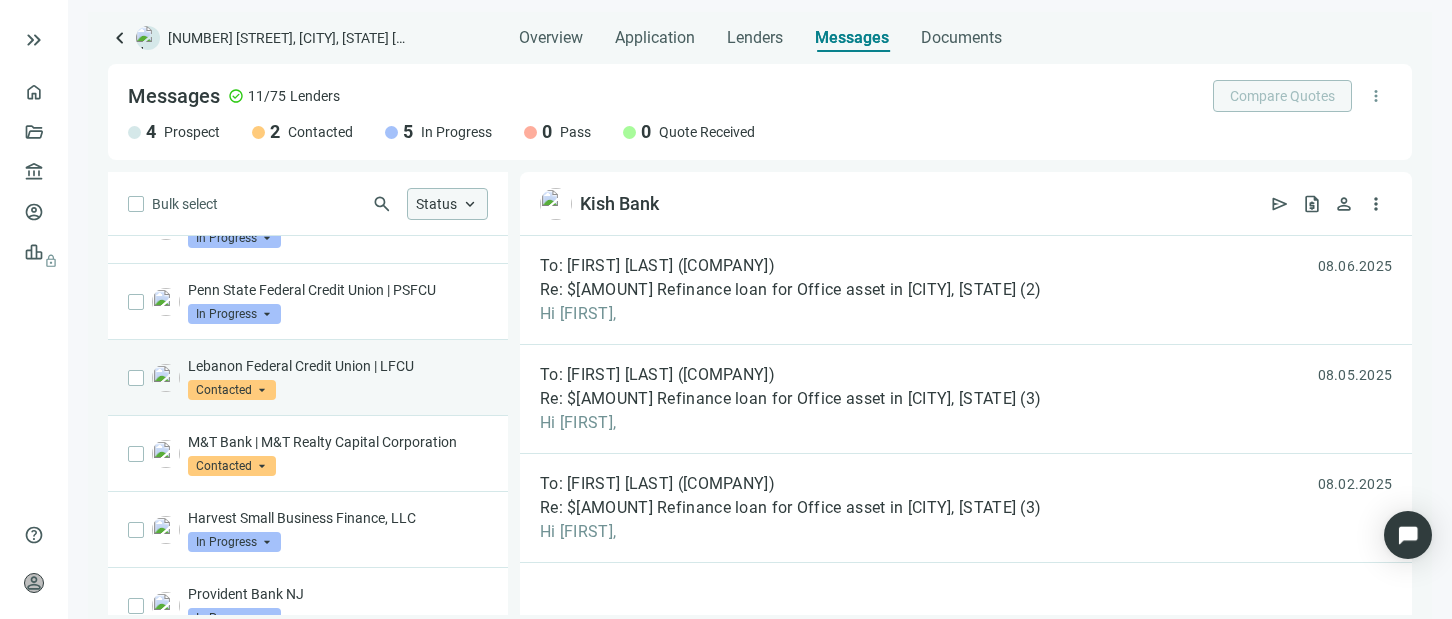 click on "Contacted arrow_drop_down" at bounding box center (232, 390) 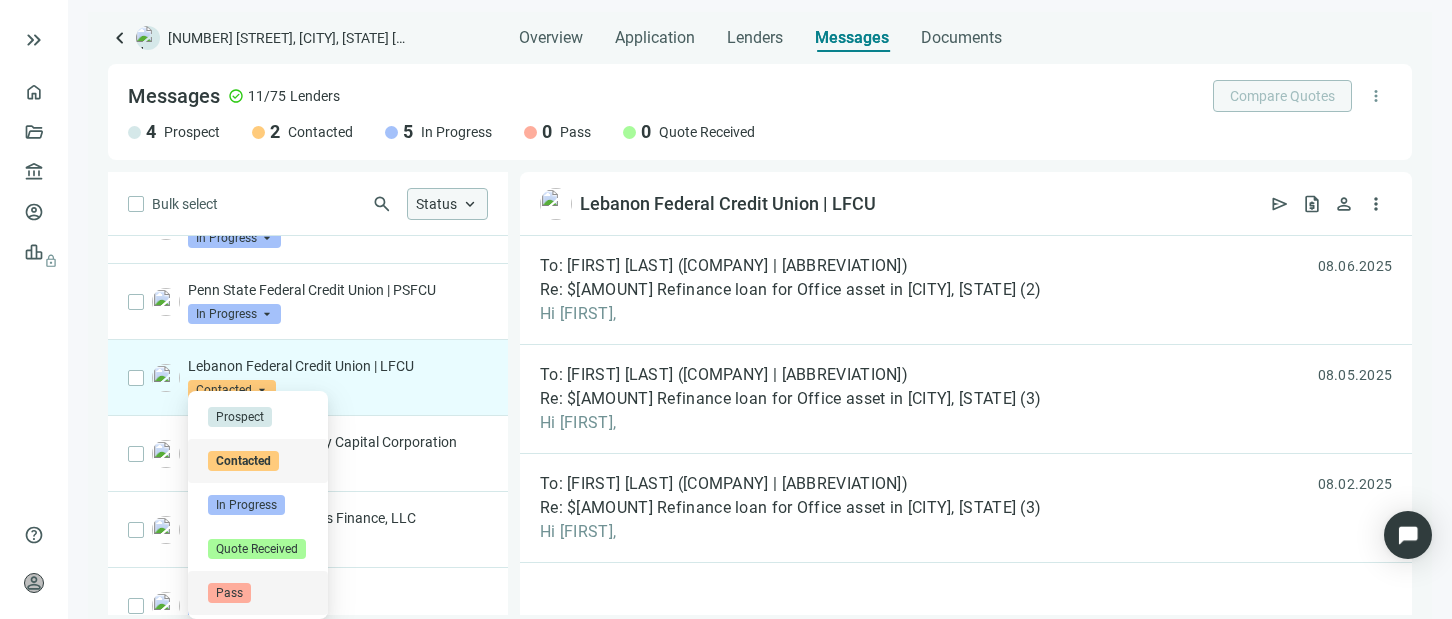 click on "Pass" at bounding box center [229, 593] 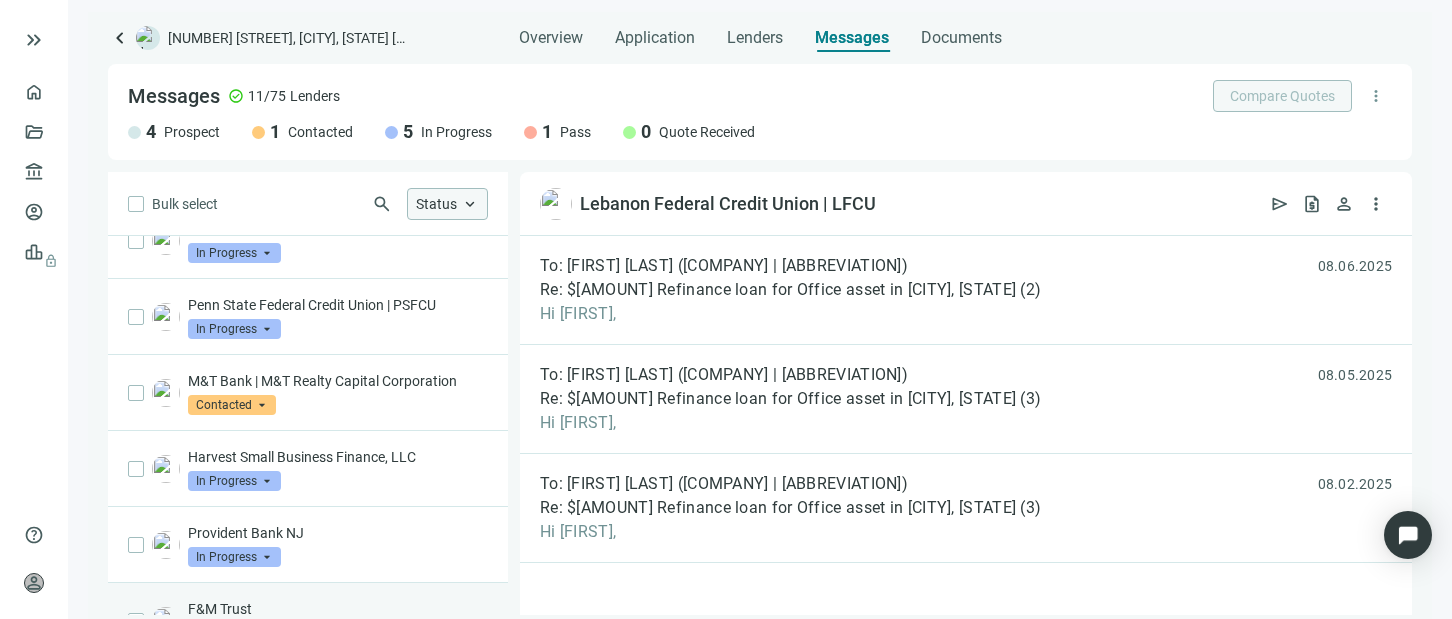 scroll, scrollTop: 154, scrollLeft: 0, axis: vertical 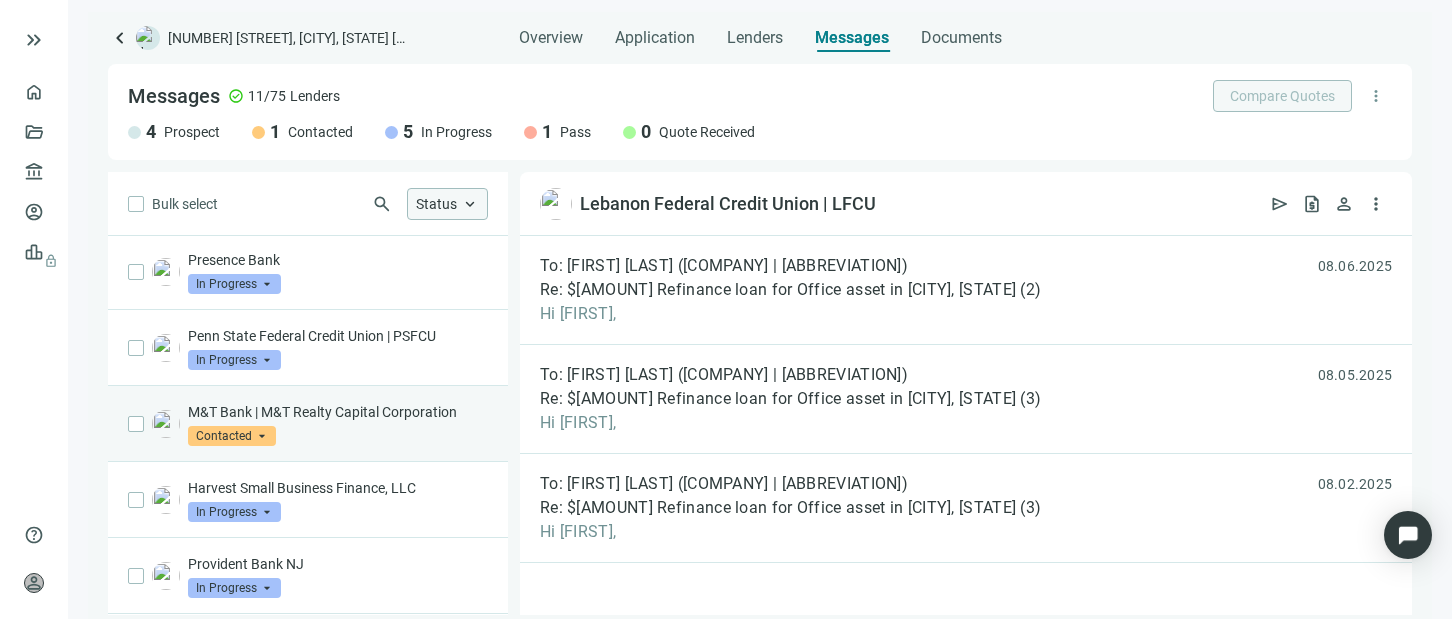 click on "Contacted arrow_drop_down" at bounding box center [232, 436] 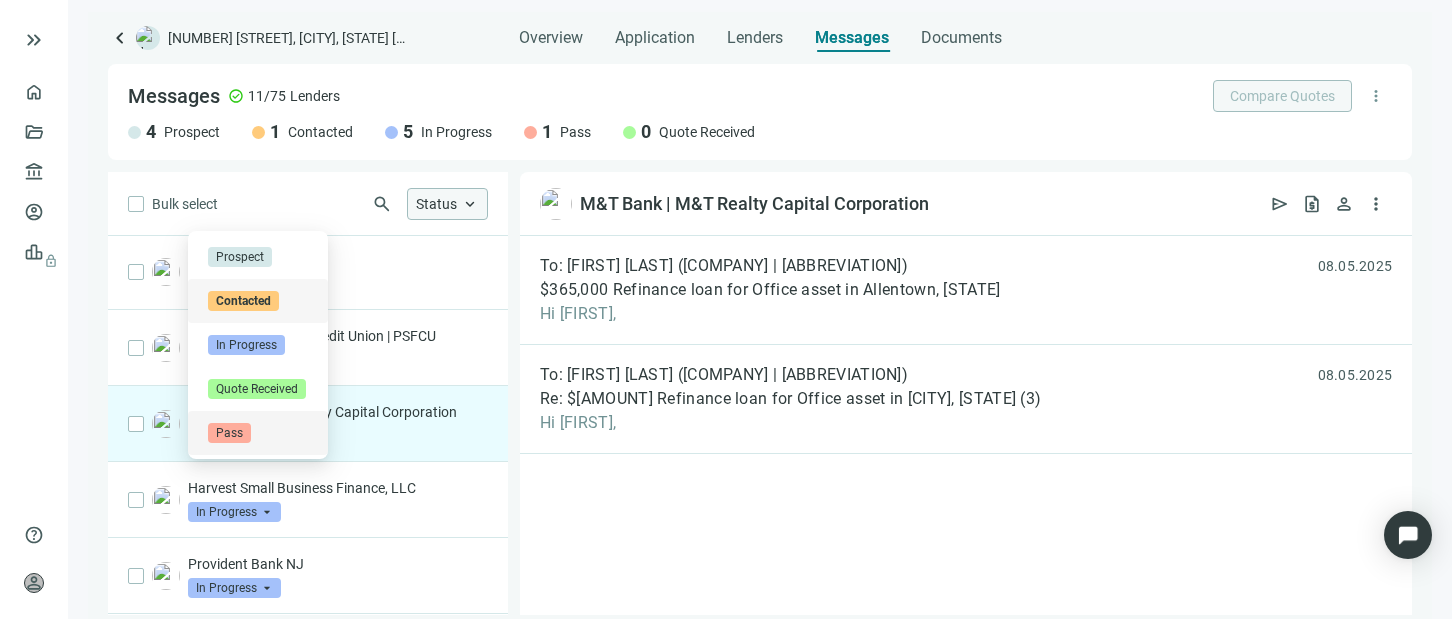 click on "Pass" at bounding box center [229, 433] 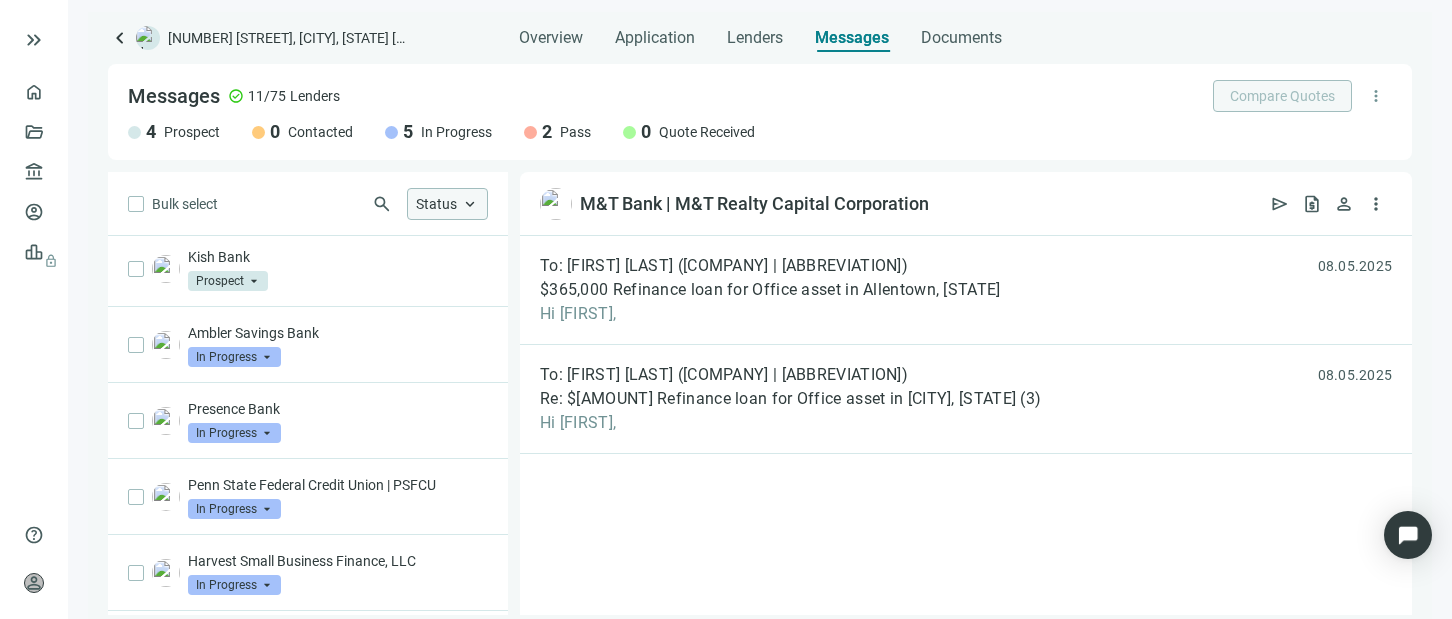 scroll, scrollTop: 0, scrollLeft: 0, axis: both 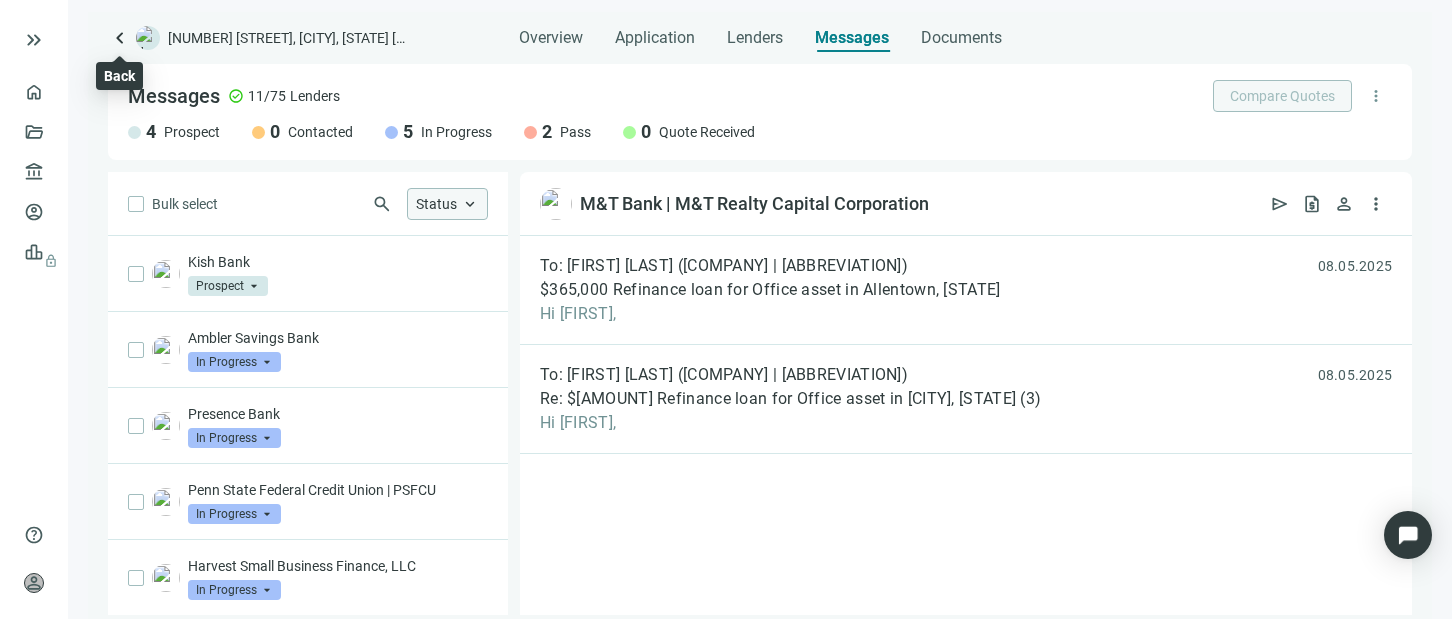 click on "keyboard_arrow_left" at bounding box center [120, 38] 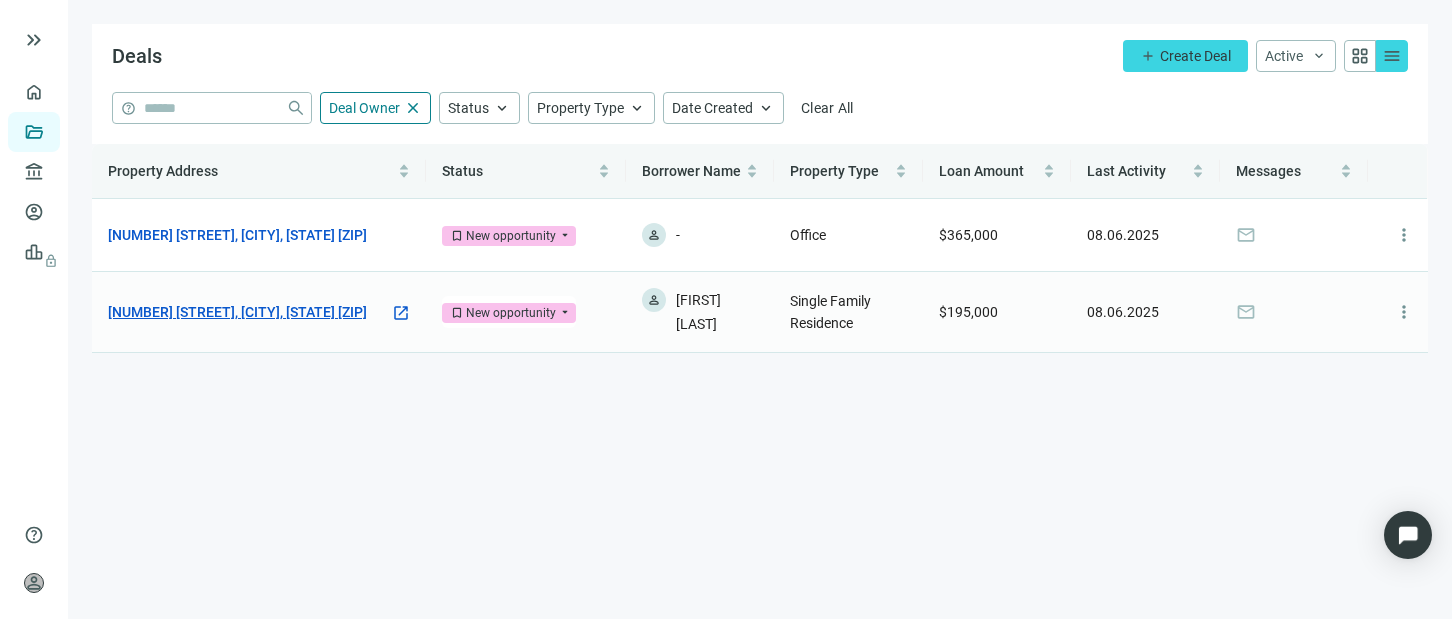 click on "[NUMBER] [STREET], [CITY], [STATE] [ZIP]" at bounding box center (237, 312) 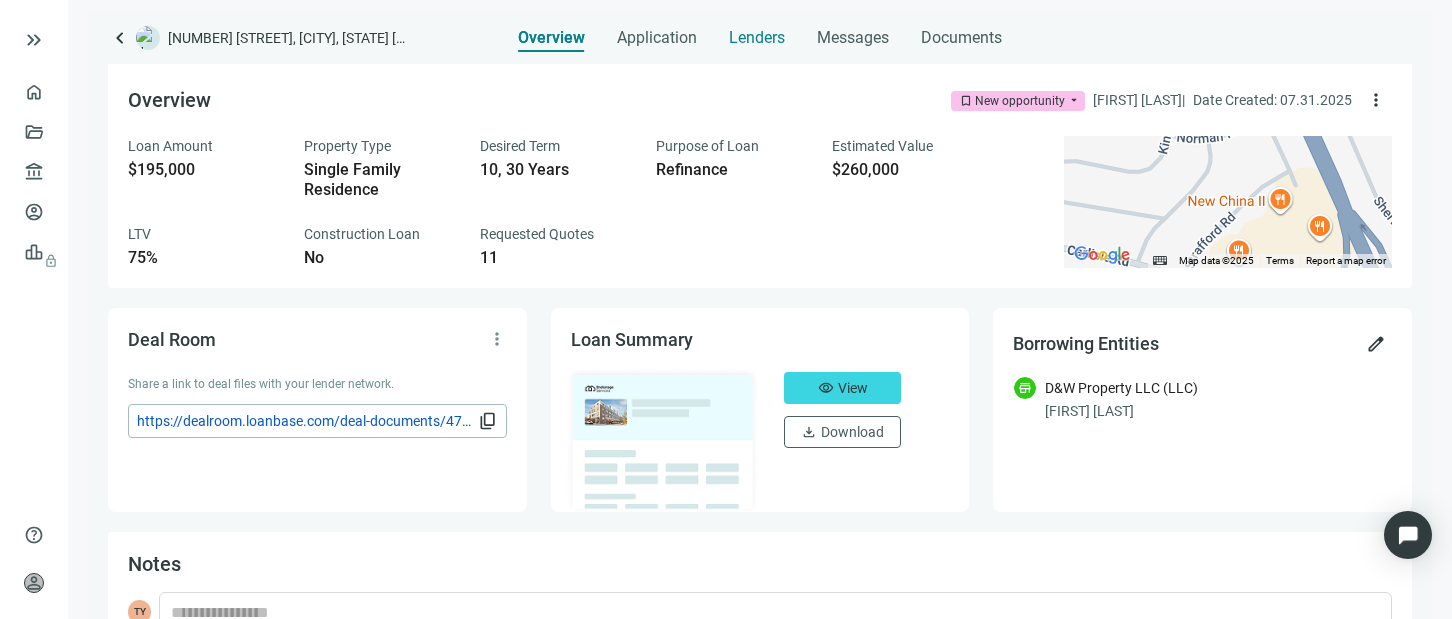 click on "Lenders" at bounding box center (757, 38) 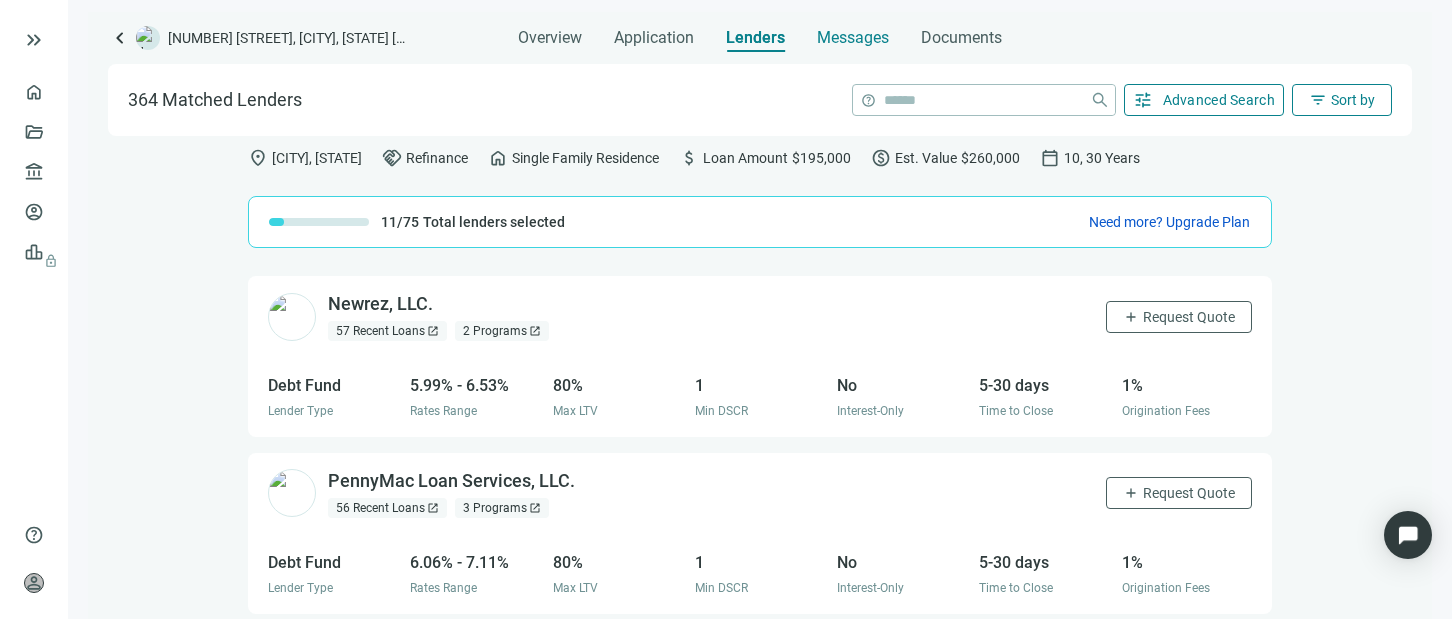 click on "Messages" at bounding box center (853, 37) 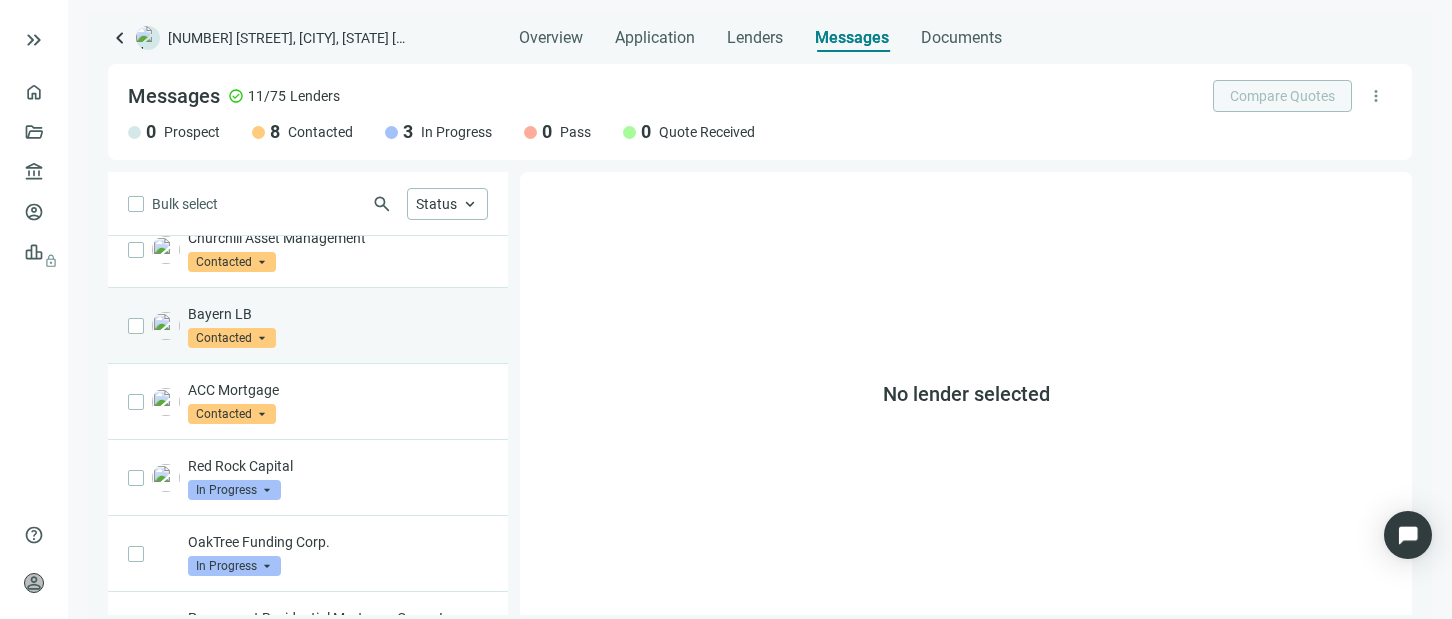 scroll, scrollTop: 474, scrollLeft: 0, axis: vertical 